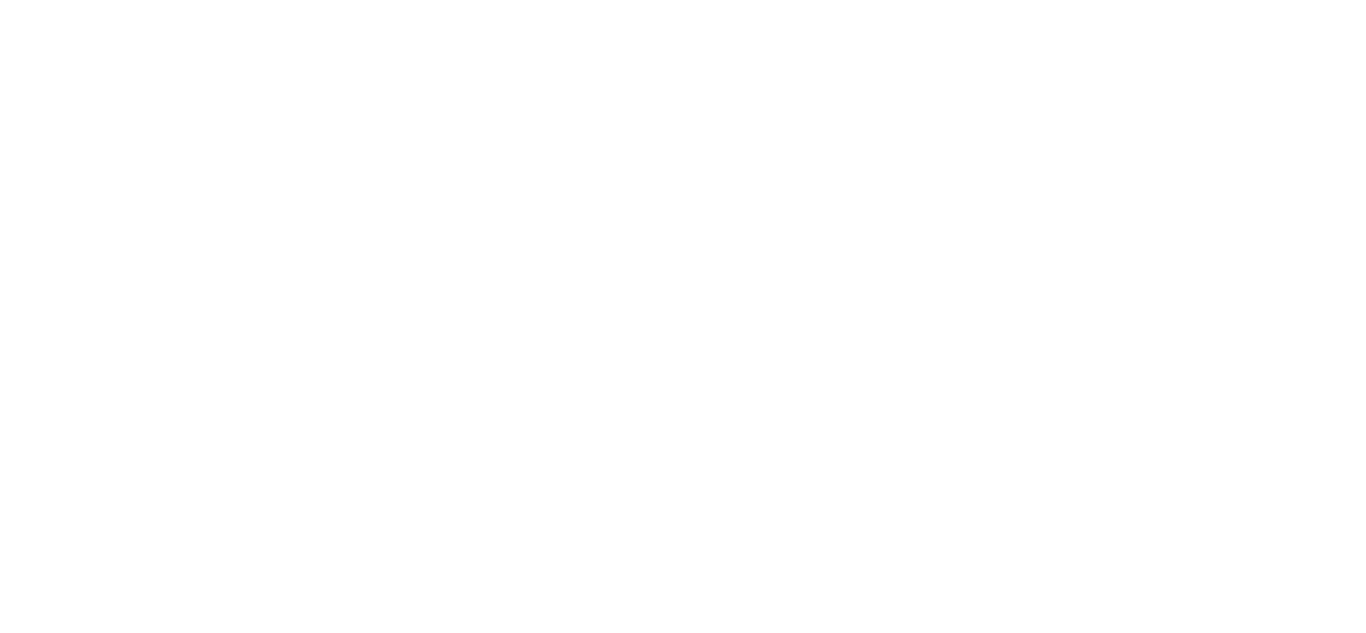 scroll, scrollTop: 0, scrollLeft: 0, axis: both 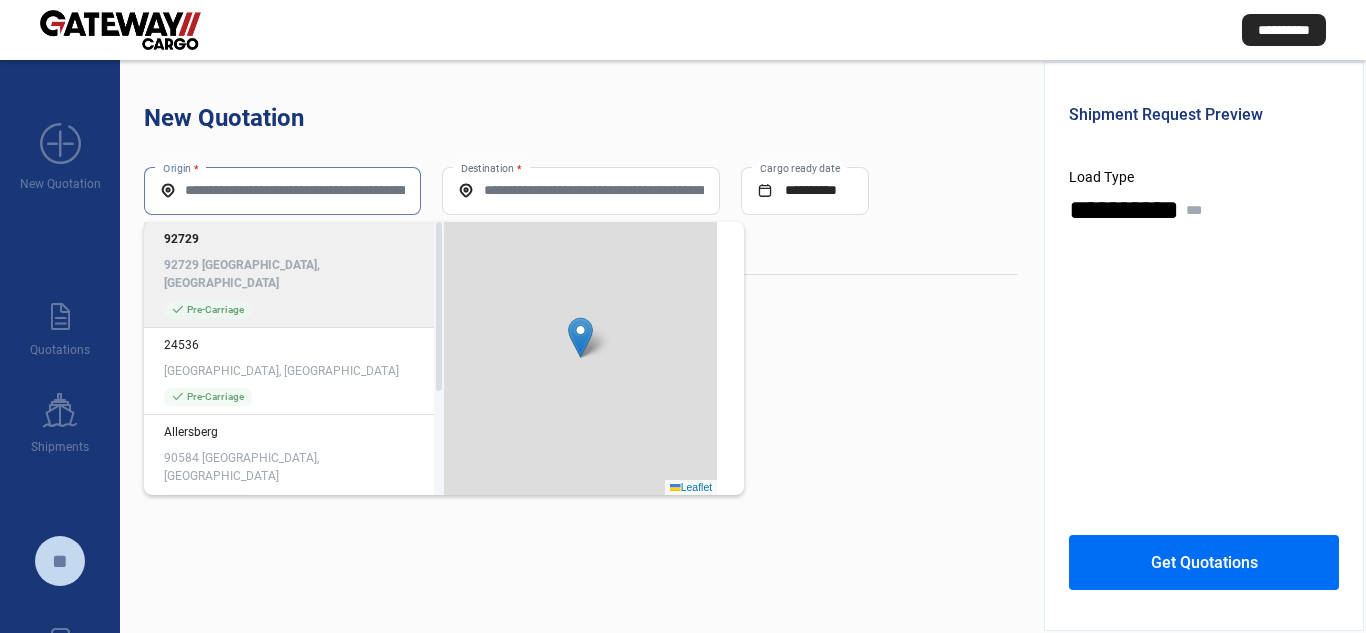 click on "Origin *" at bounding box center [282, 190] 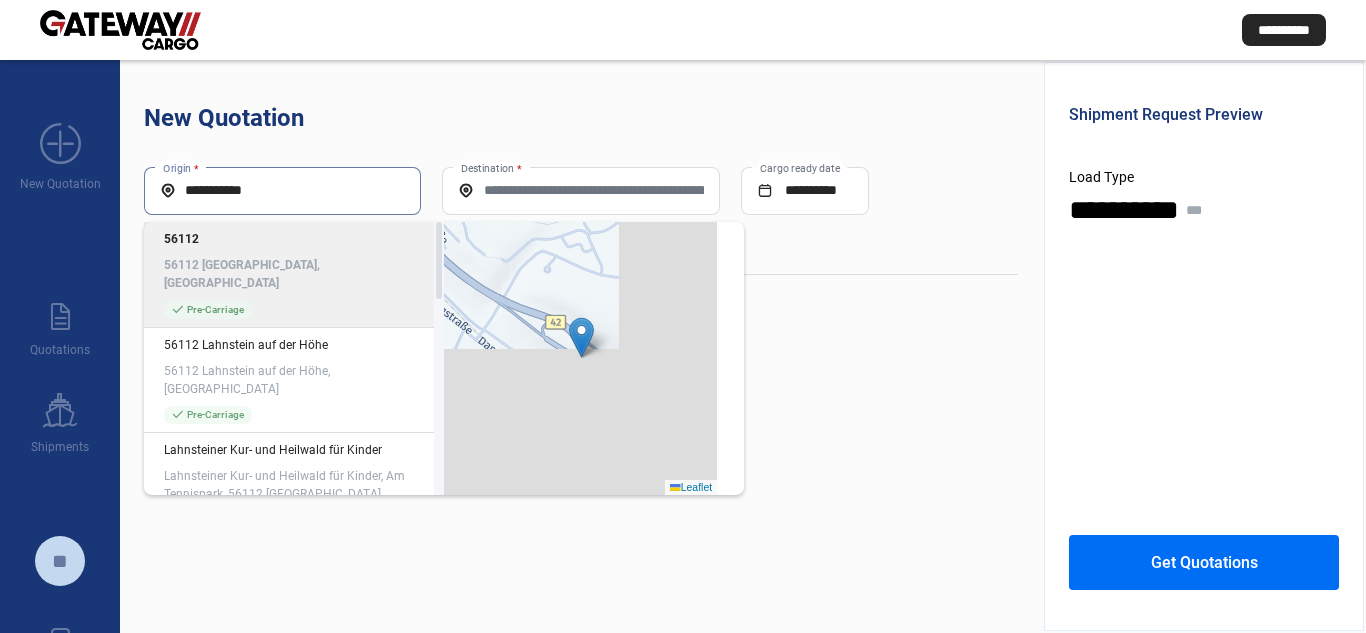 type on "**********" 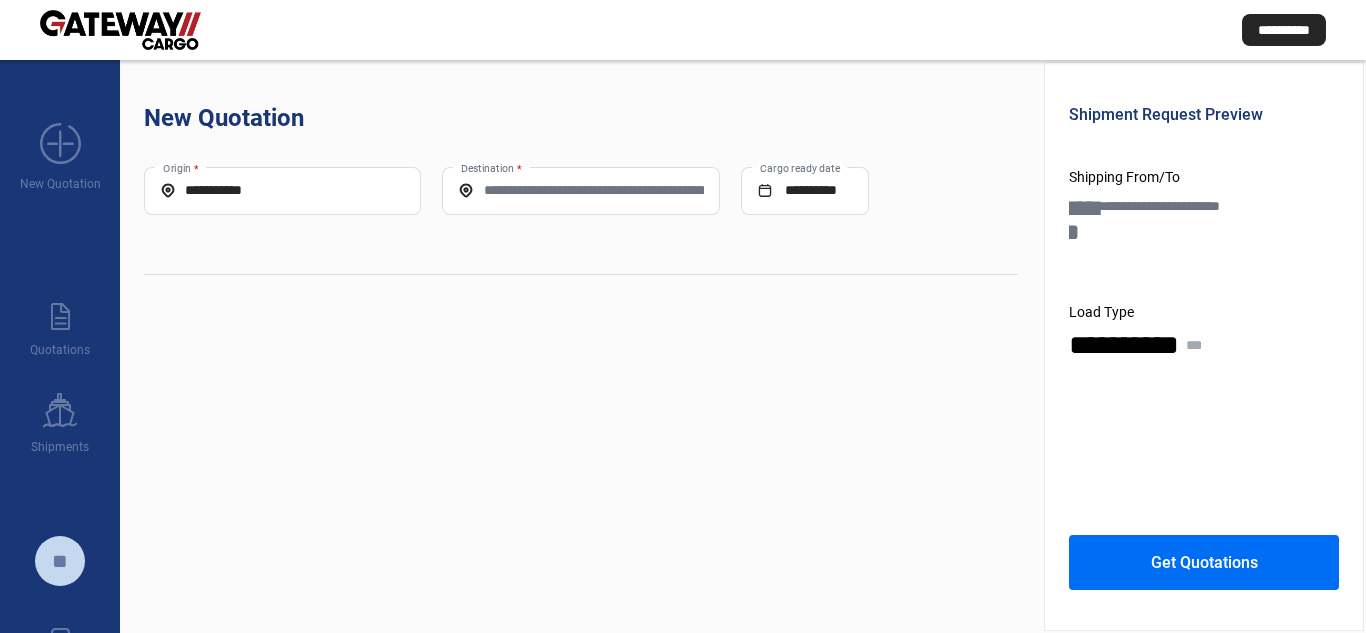 click on "Destination *" at bounding box center [580, 190] 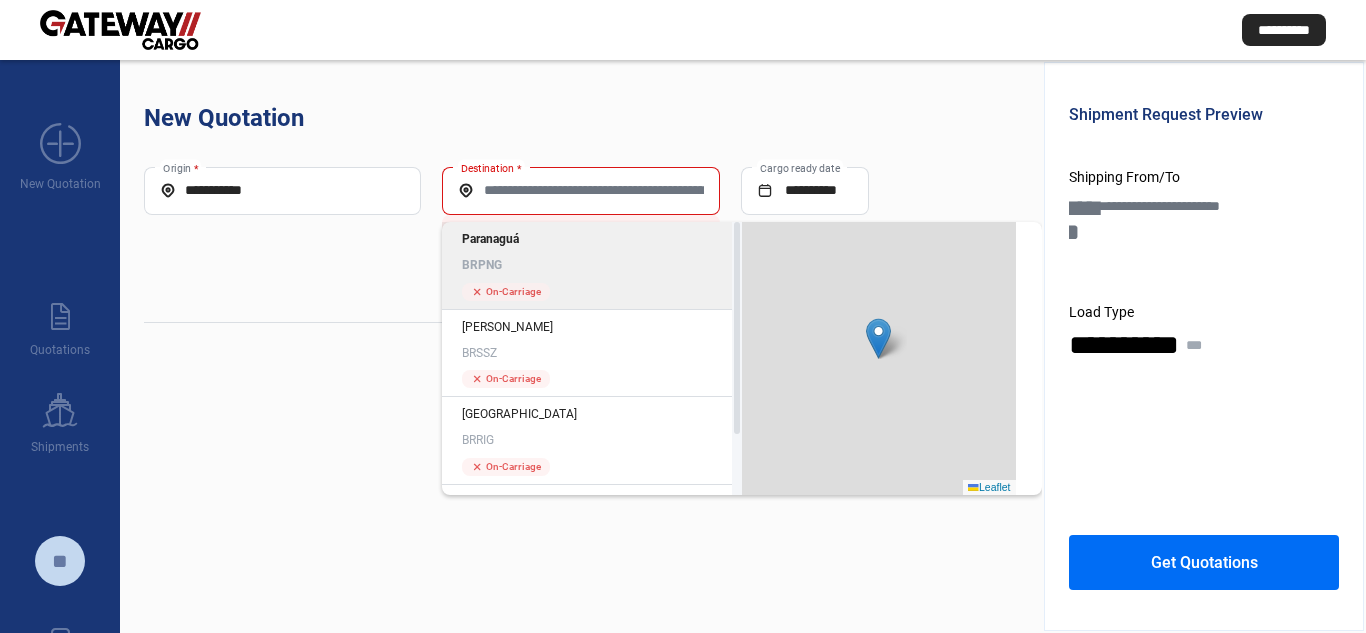 click on "Paranaguá BRPNG" 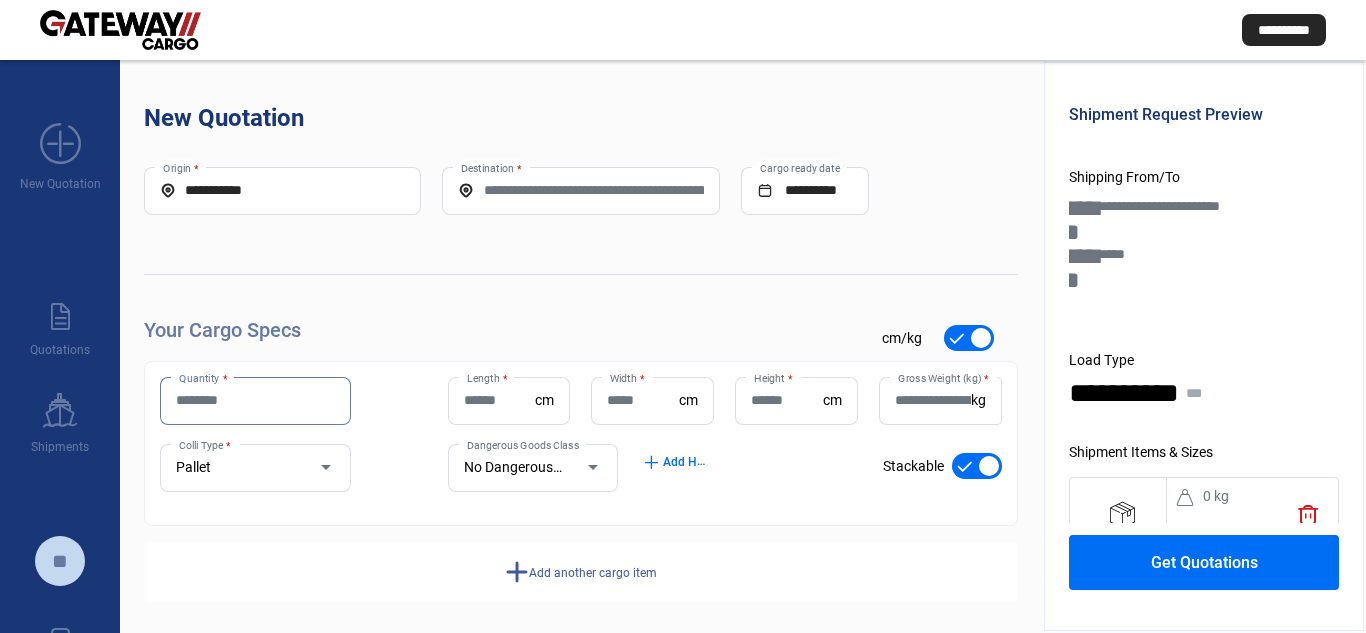 click on "Quantity *" at bounding box center (255, 400) 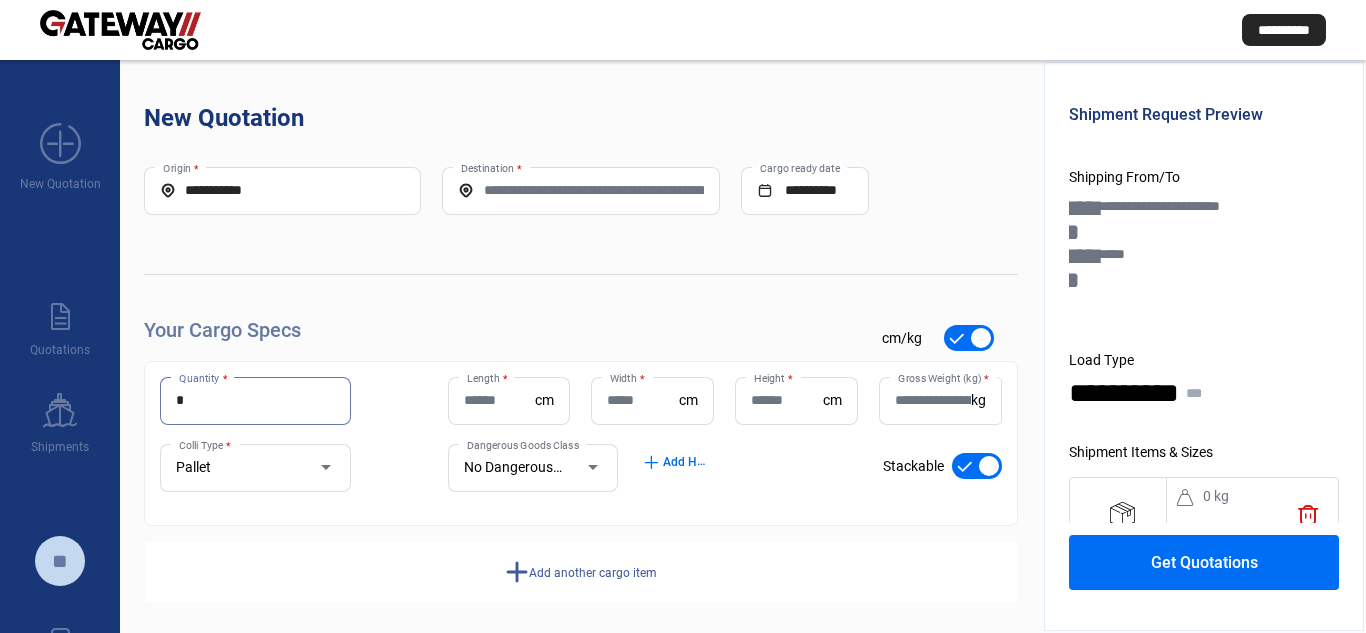 type on "*" 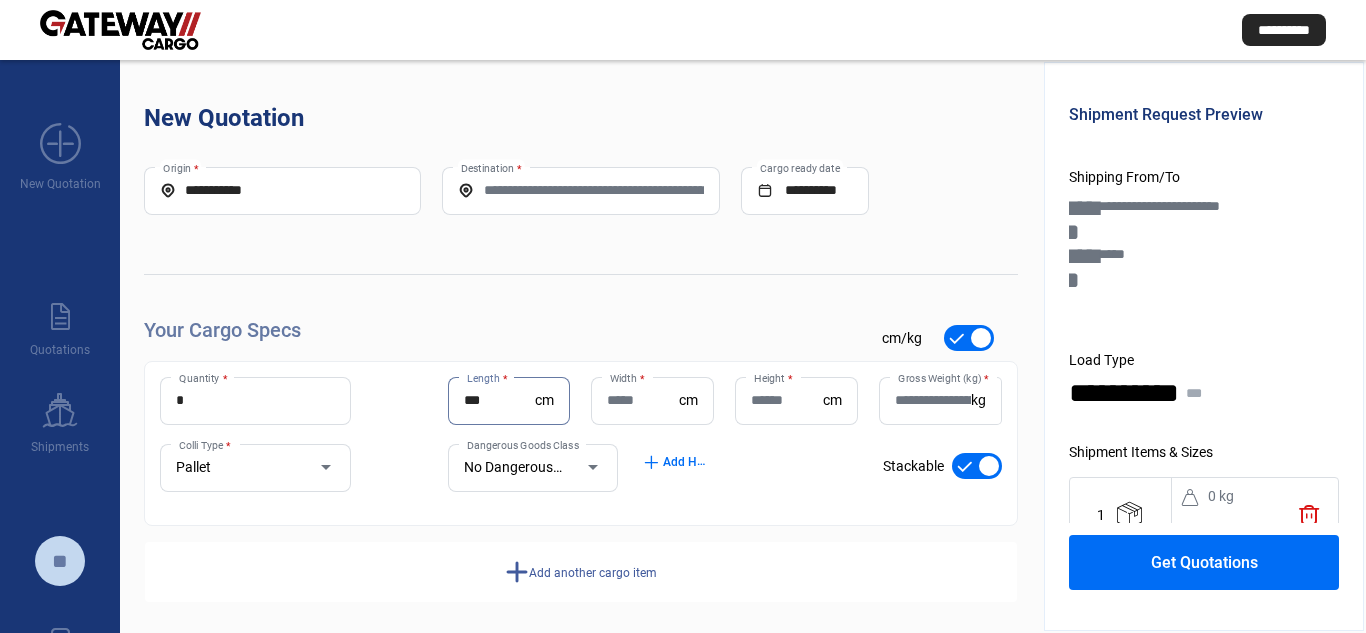 type on "***" 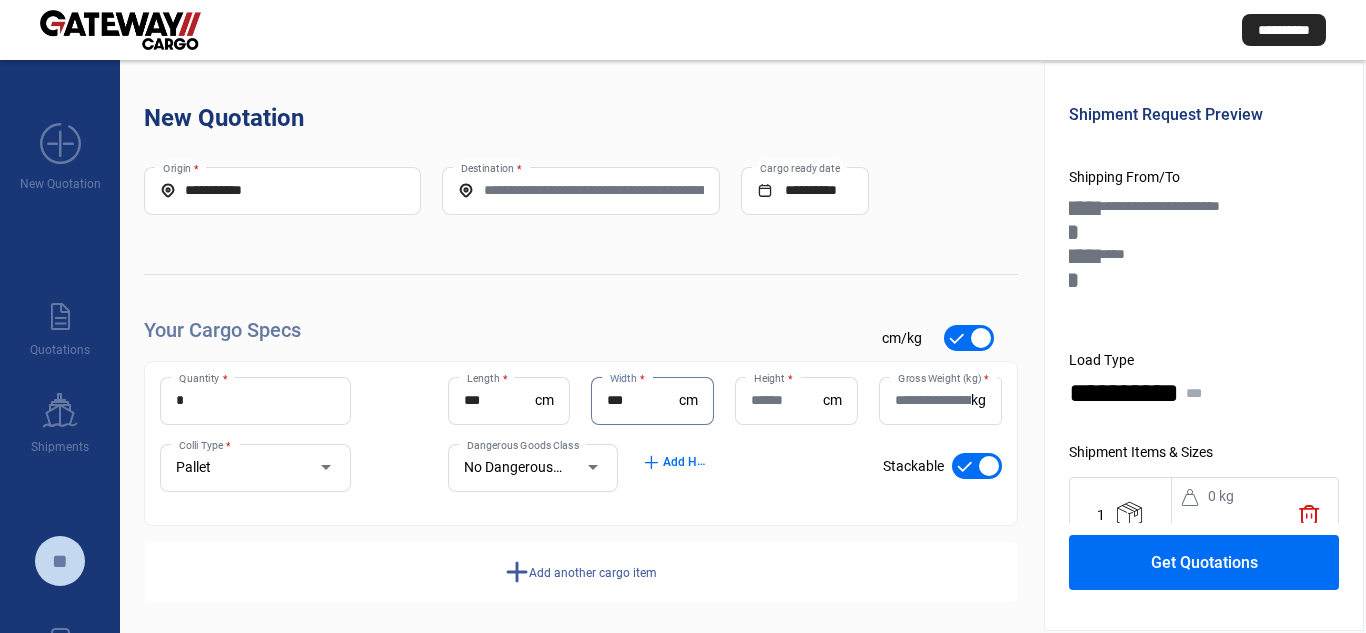 type on "***" 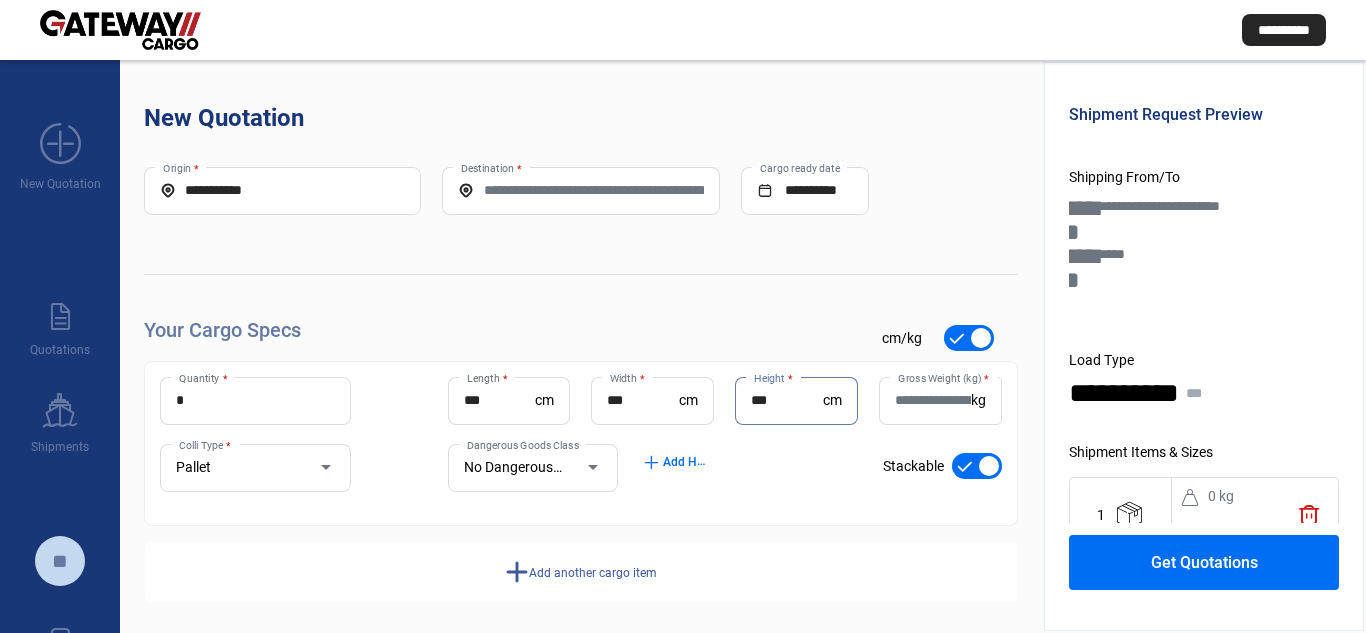 type on "***" 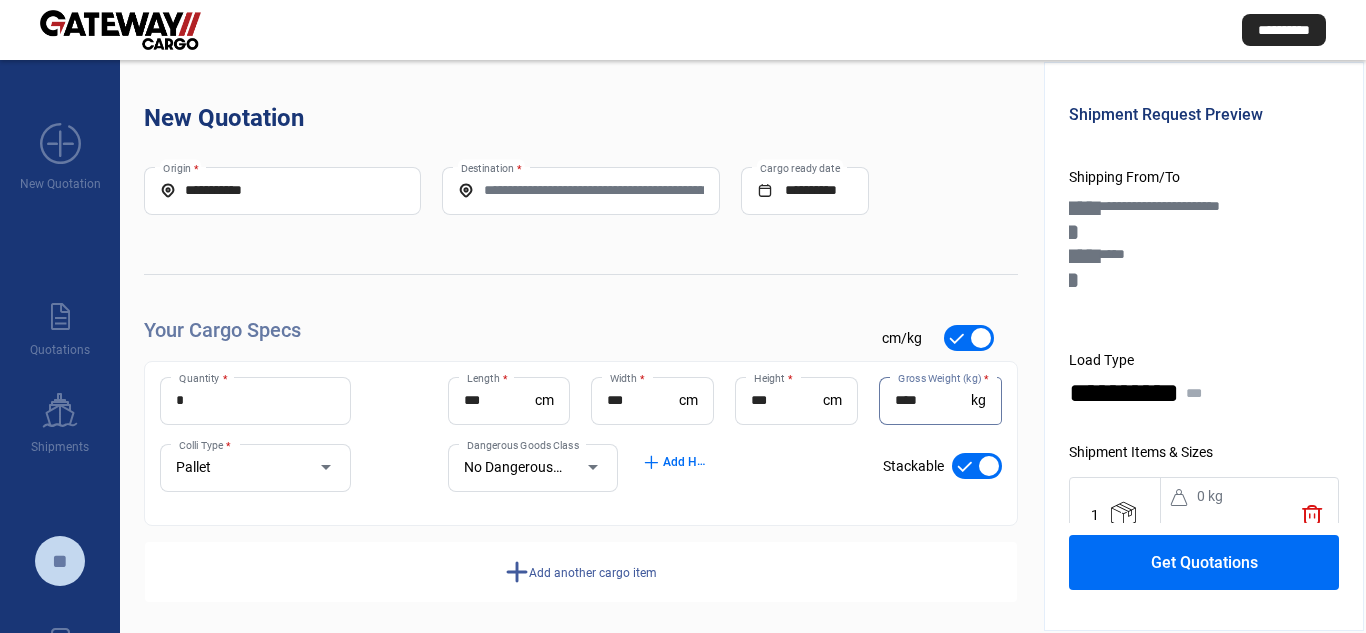 type on "****" 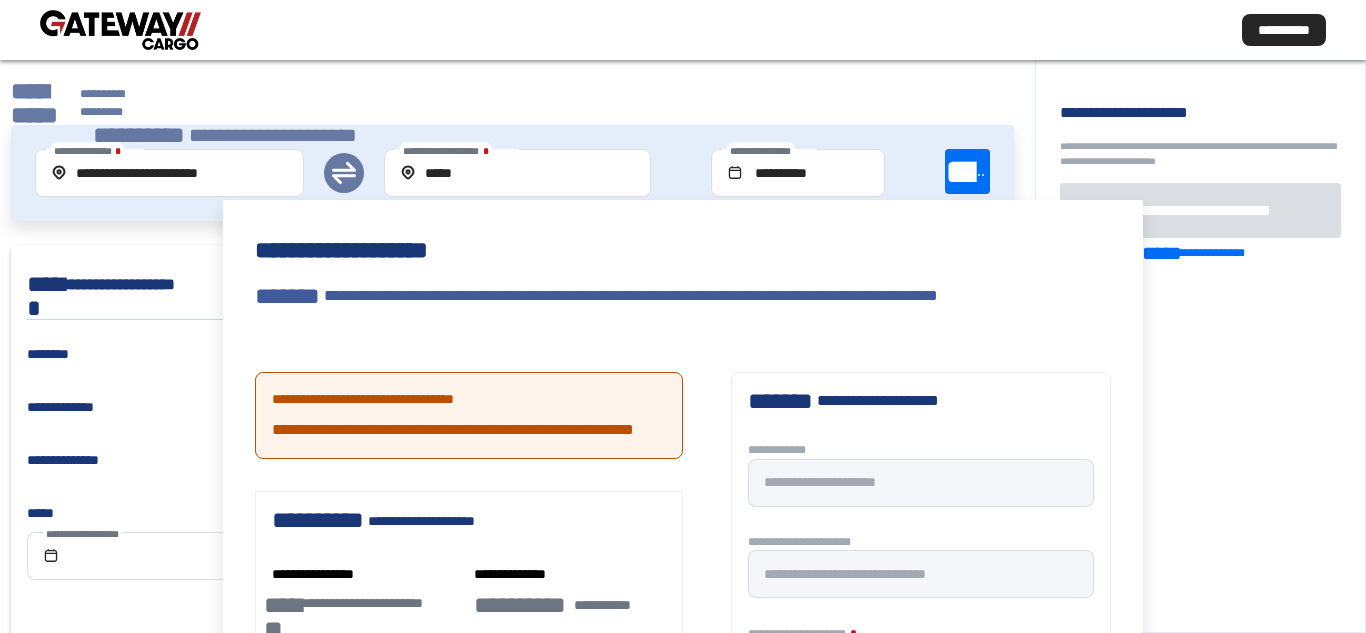 type 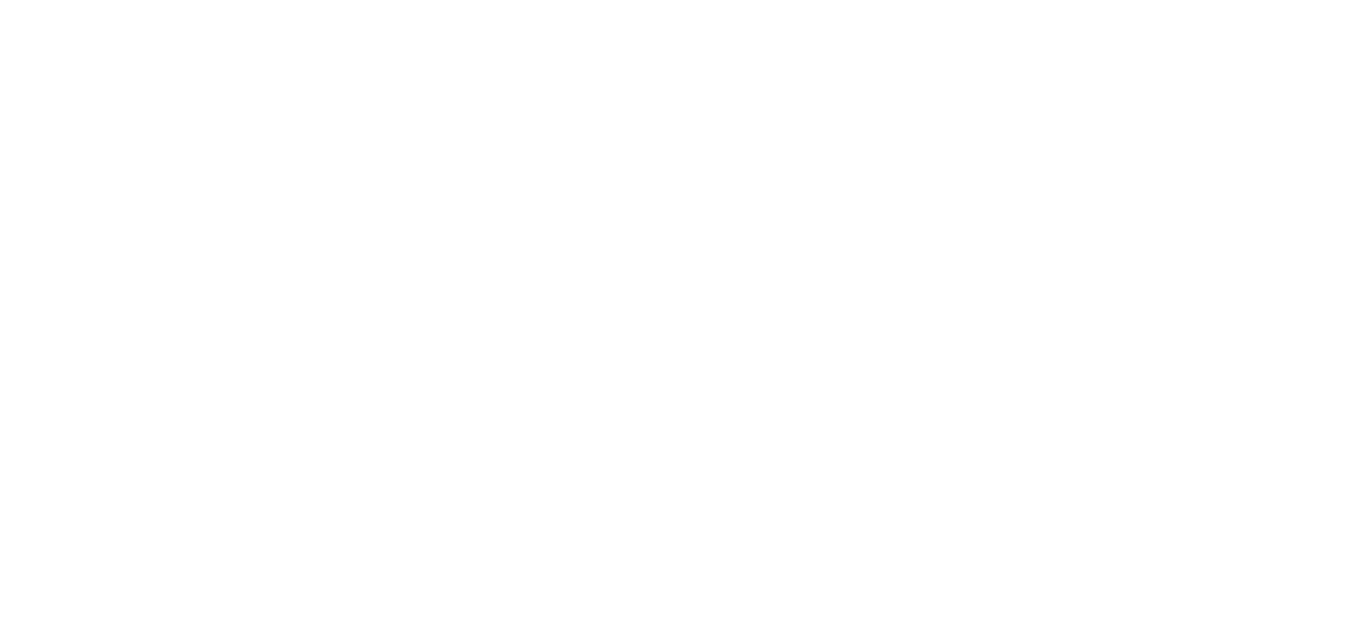 scroll, scrollTop: 0, scrollLeft: 0, axis: both 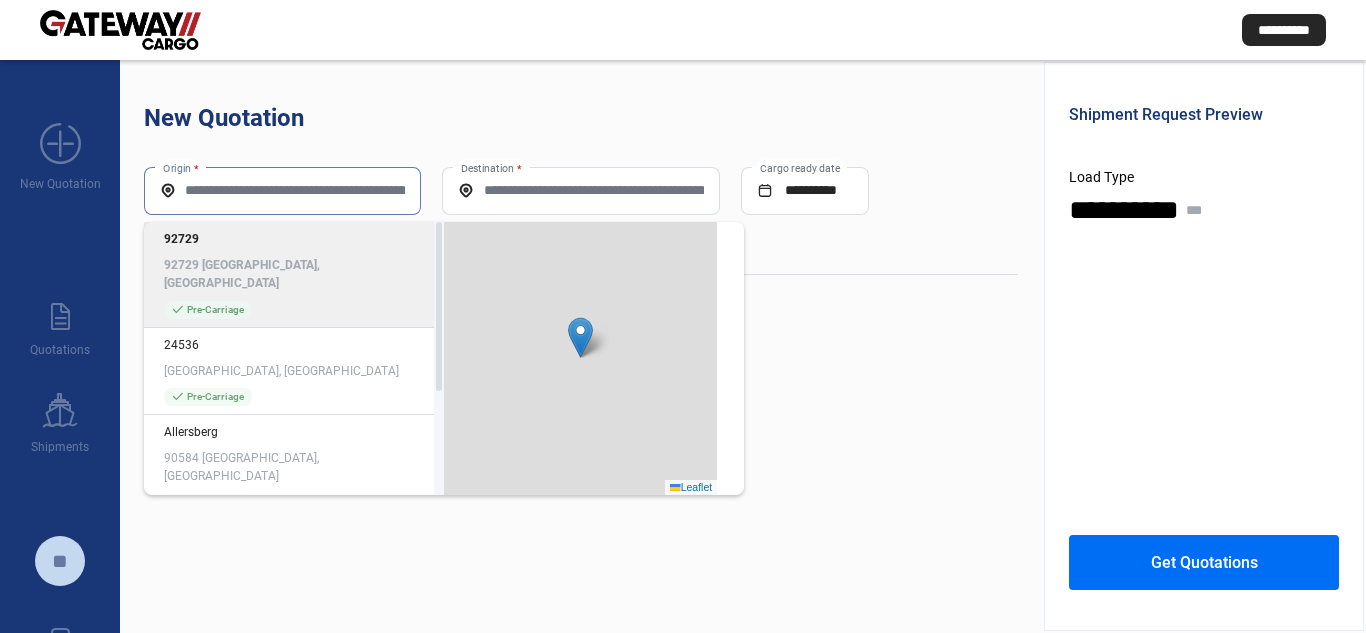 click on "Origin *" at bounding box center (282, 190) 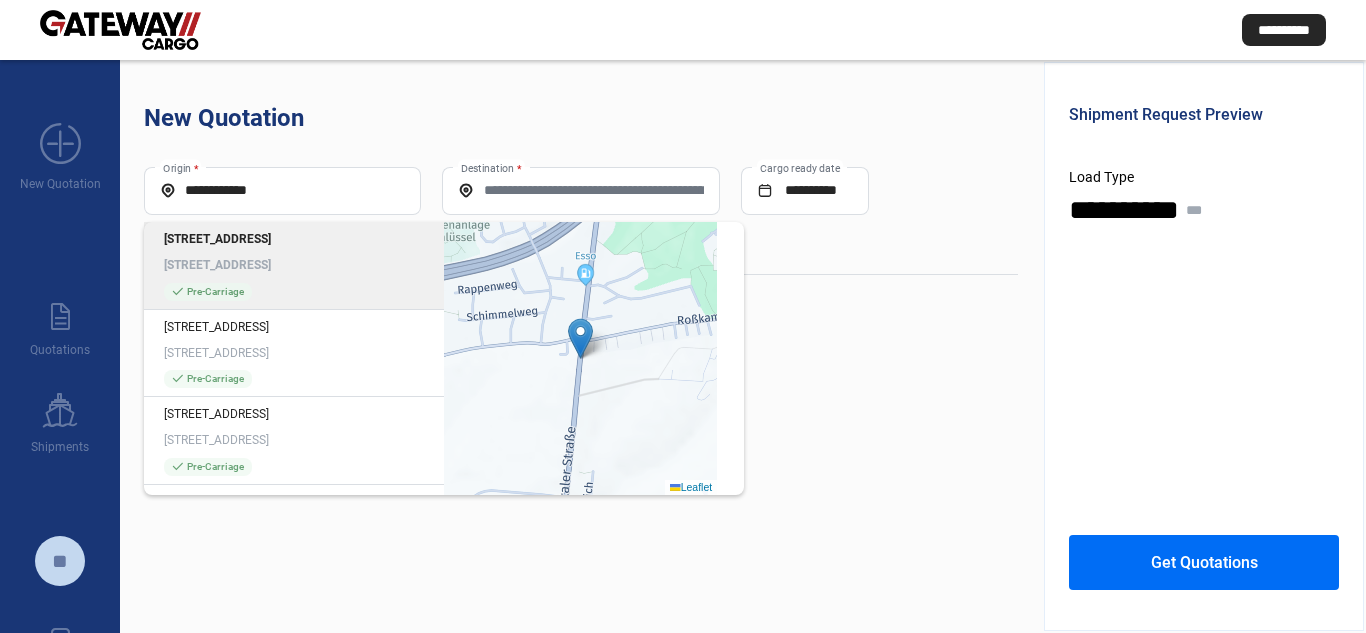 click on "[STREET_ADDRESS]" 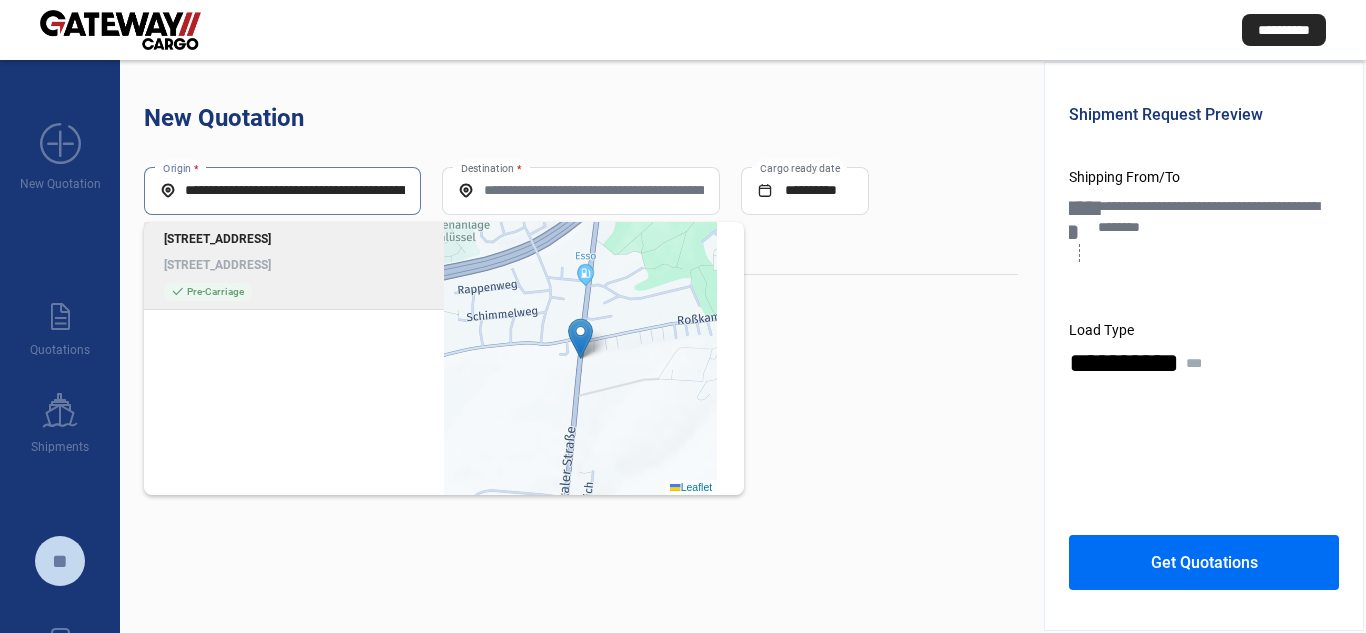 click on "**********" at bounding box center [282, 190] 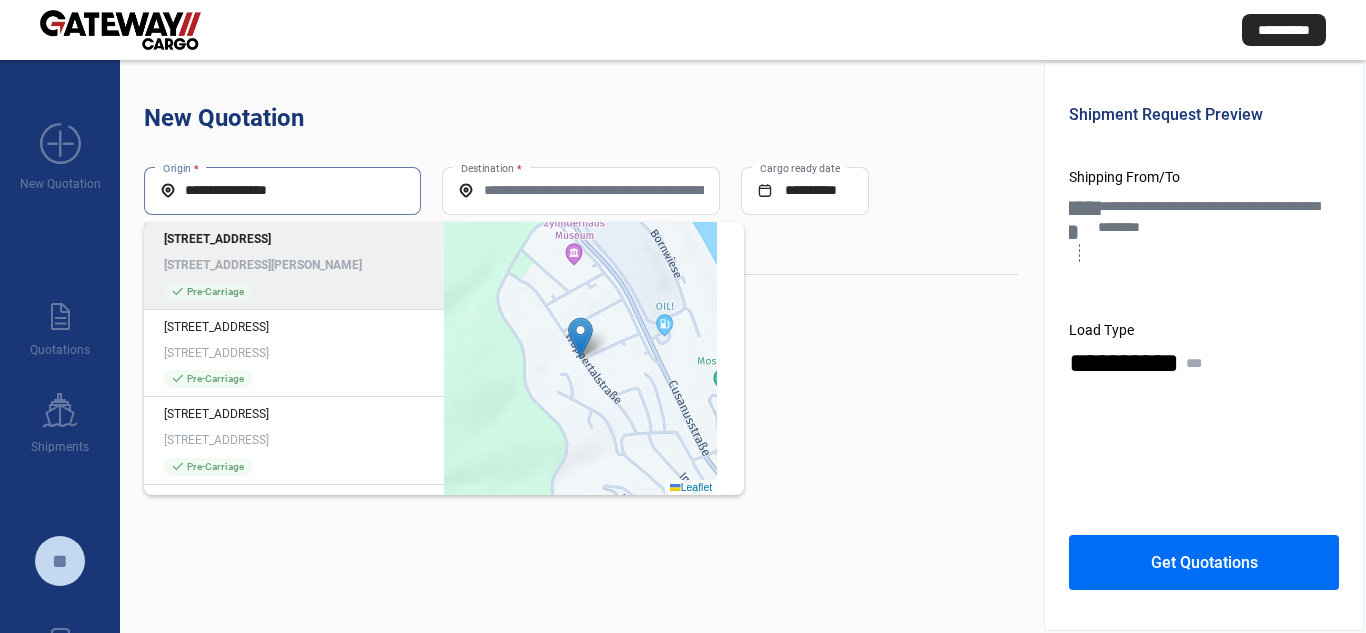 click on "**********" at bounding box center [282, 190] 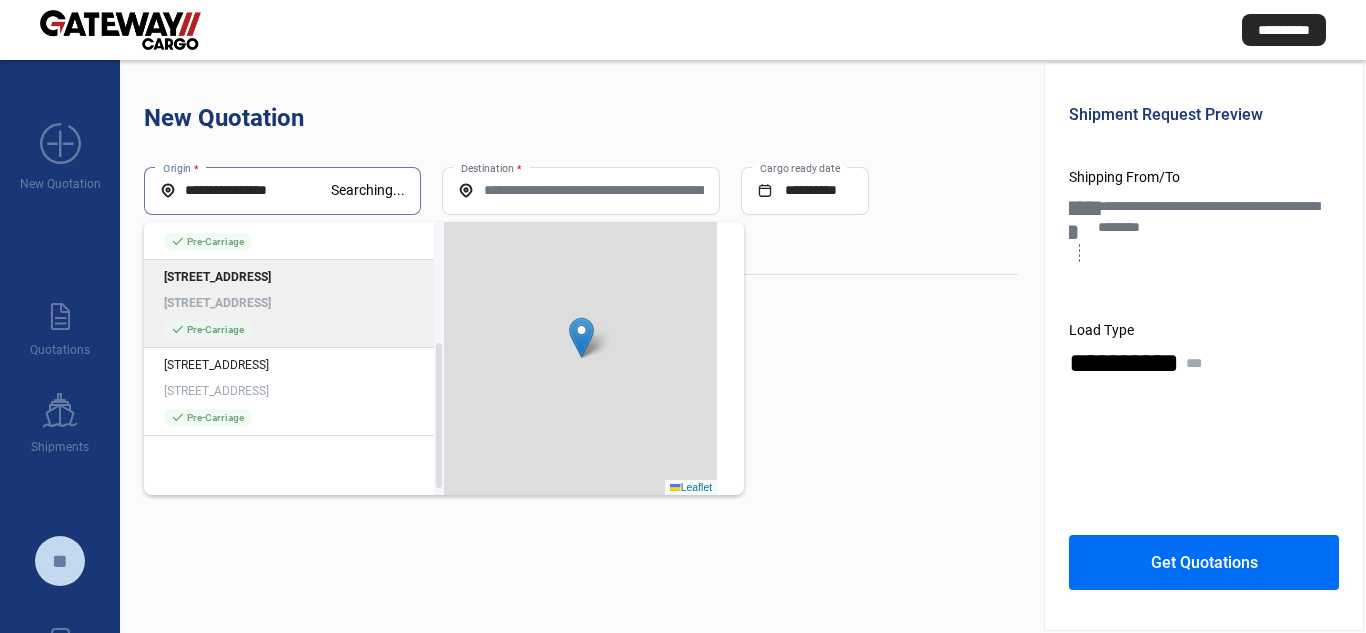 scroll, scrollTop: 238, scrollLeft: 0, axis: vertical 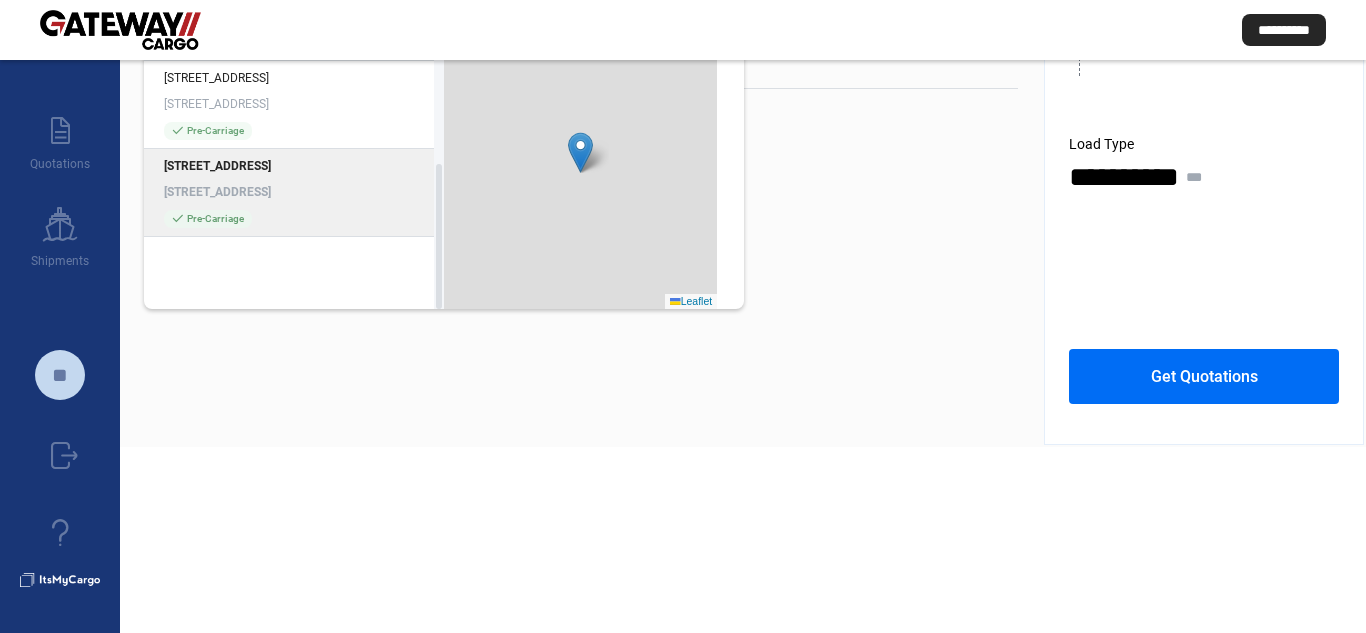 click on "[STREET_ADDRESS]" 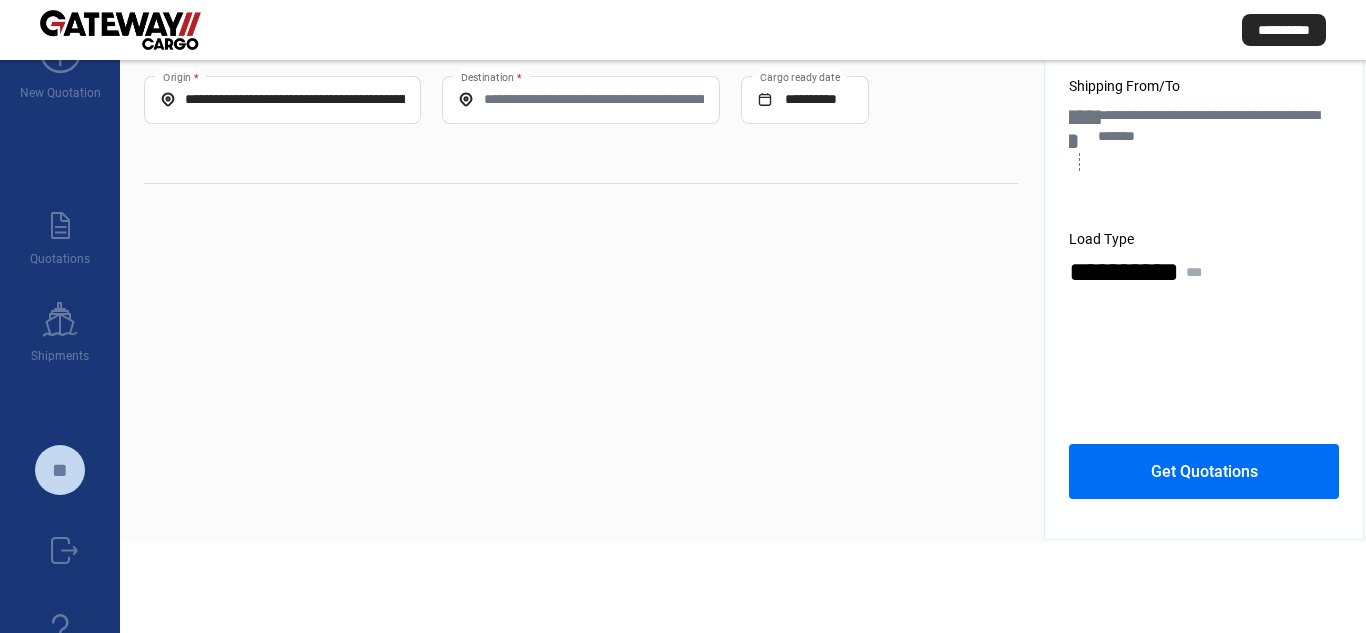 scroll, scrollTop: 0, scrollLeft: 0, axis: both 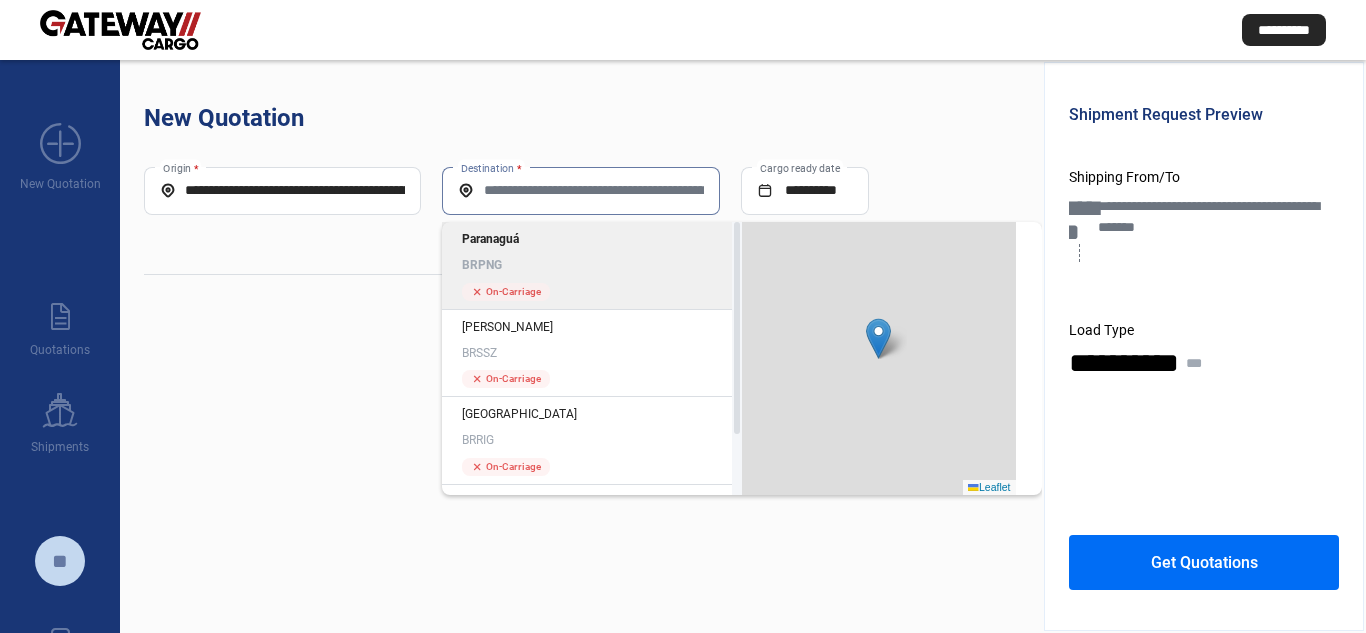 click on "Destination *" at bounding box center [580, 190] 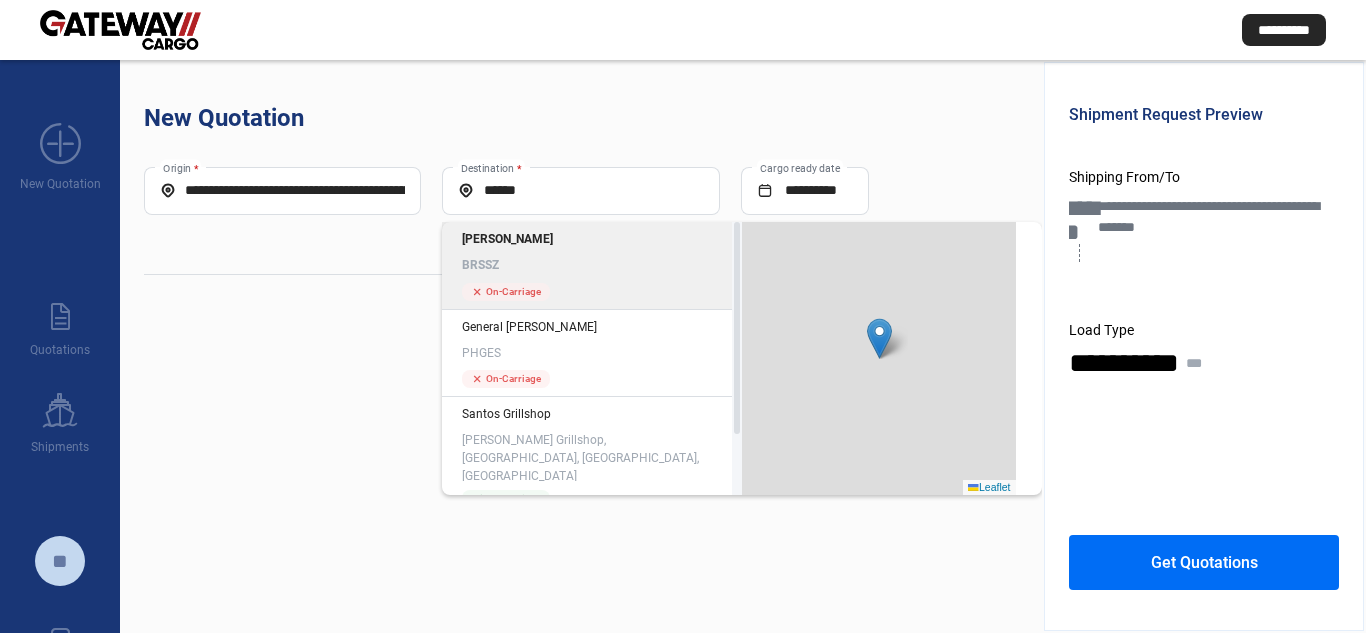 click on "BRSSZ" 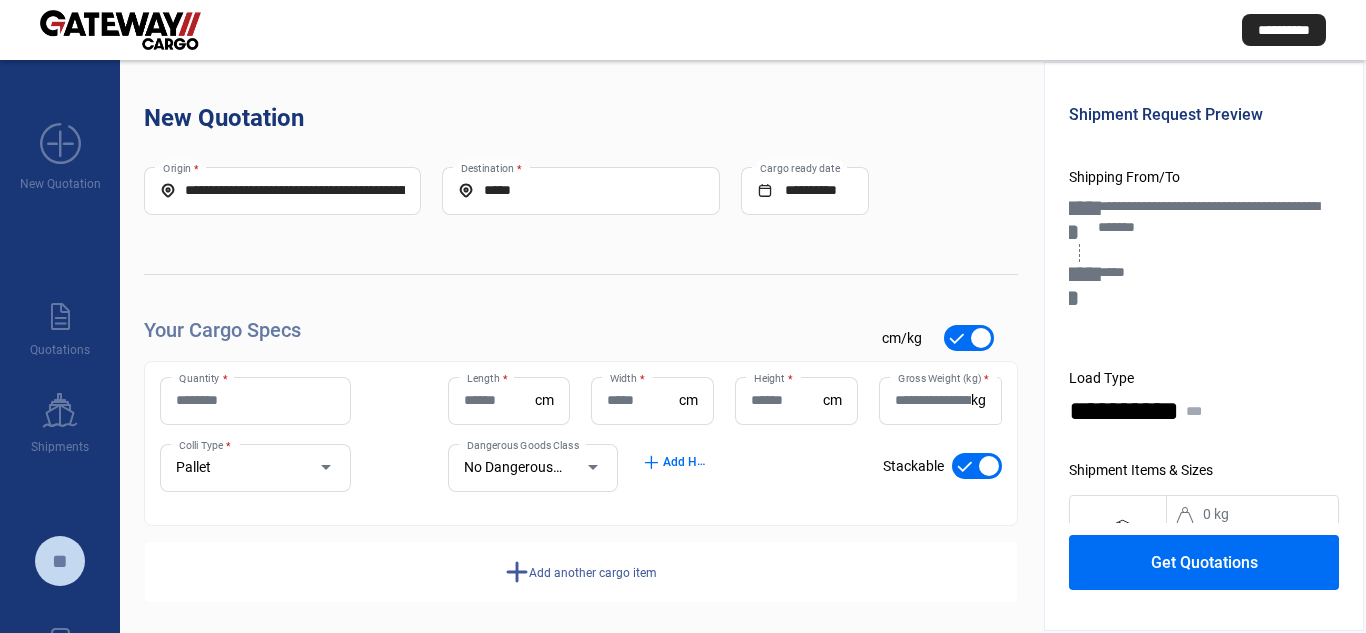 click on "Quantity *" at bounding box center (255, 400) 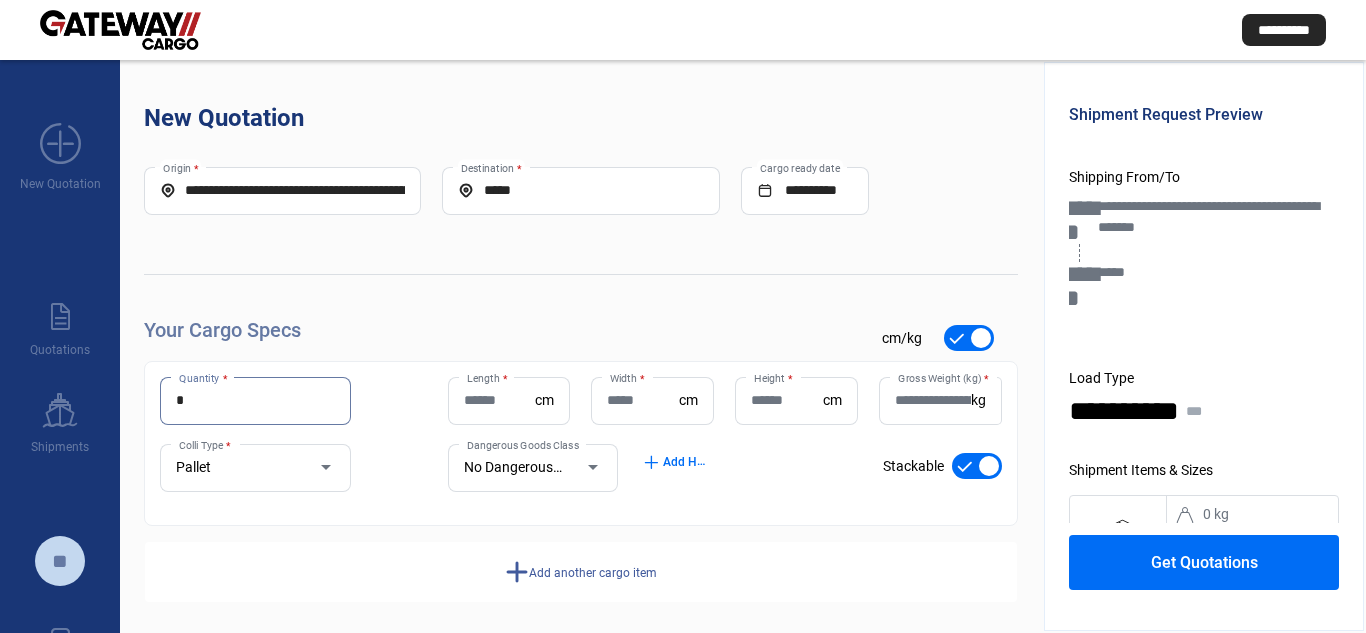 type on "*" 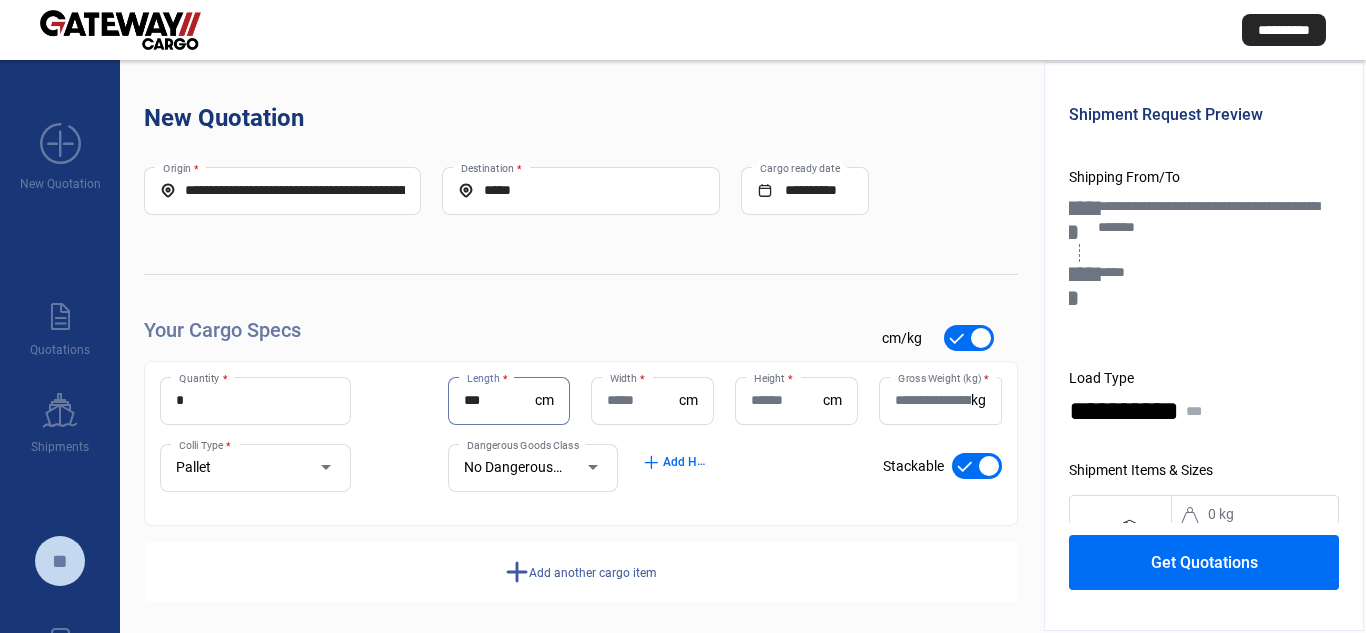 type on "***" 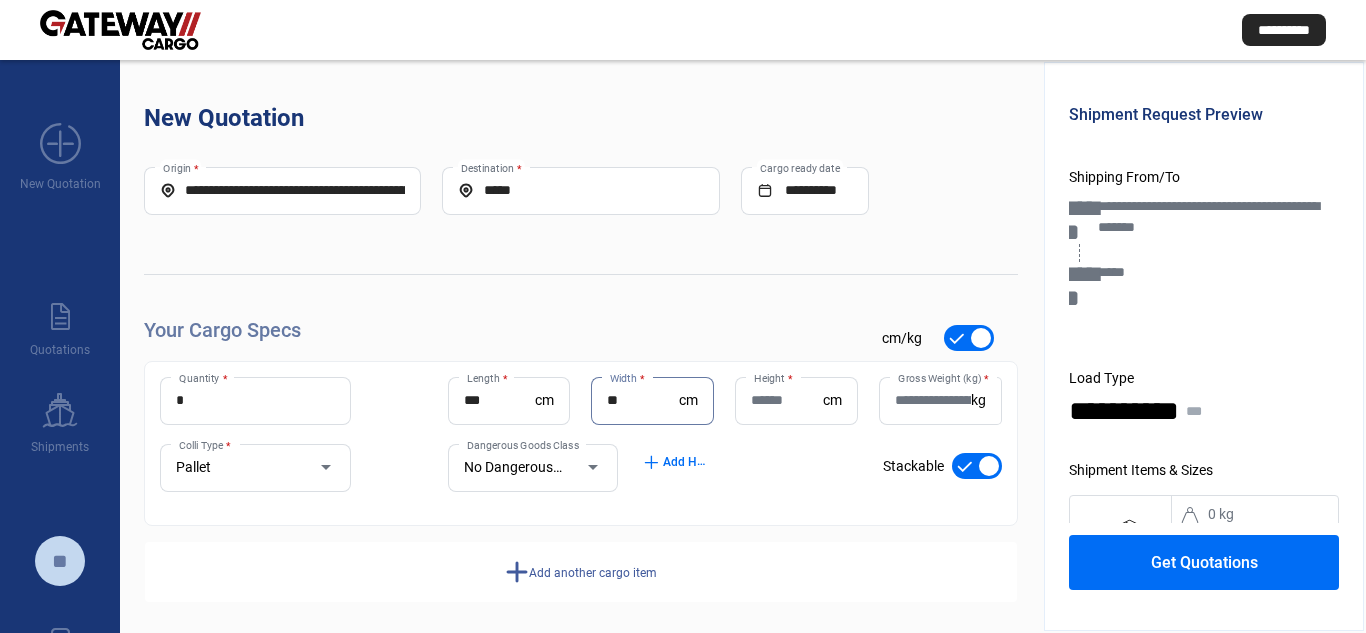 type on "**" 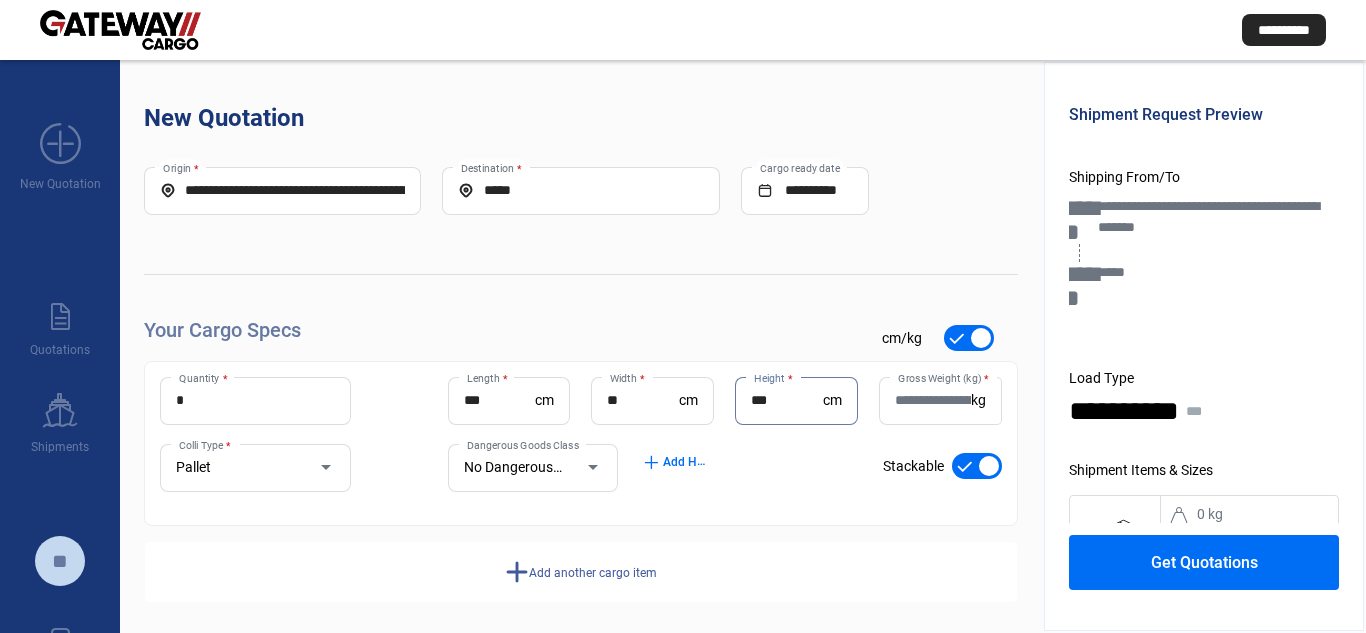 type on "***" 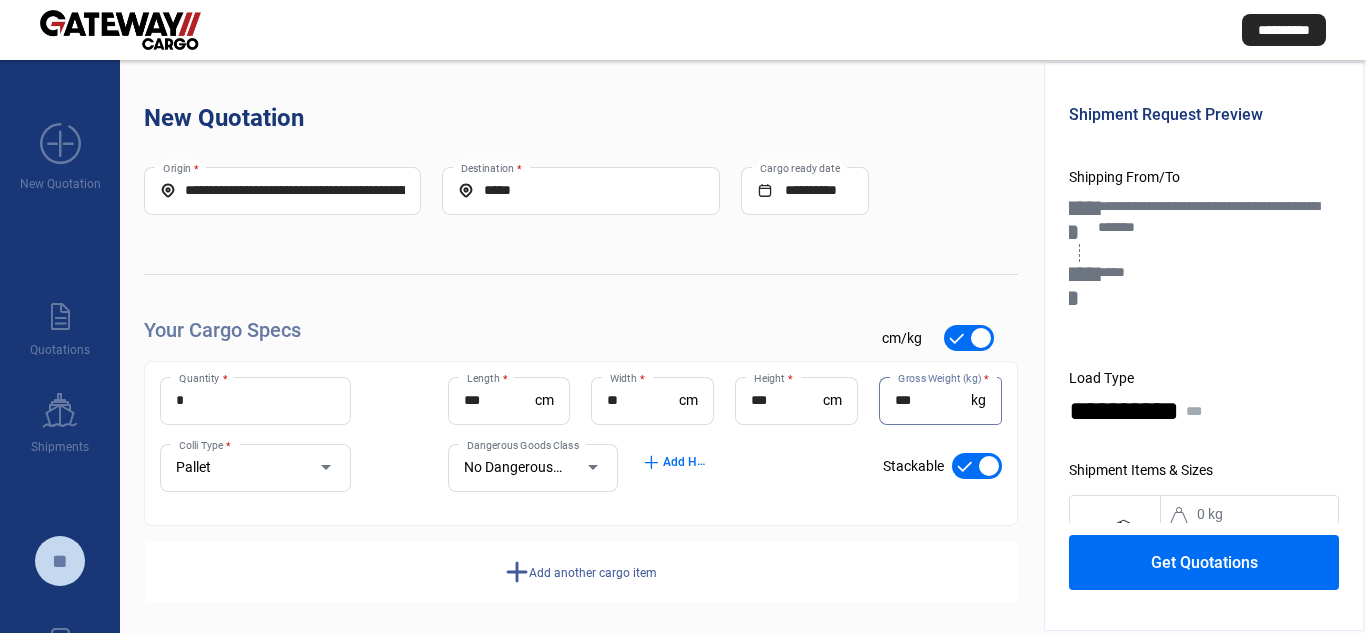 type on "***" 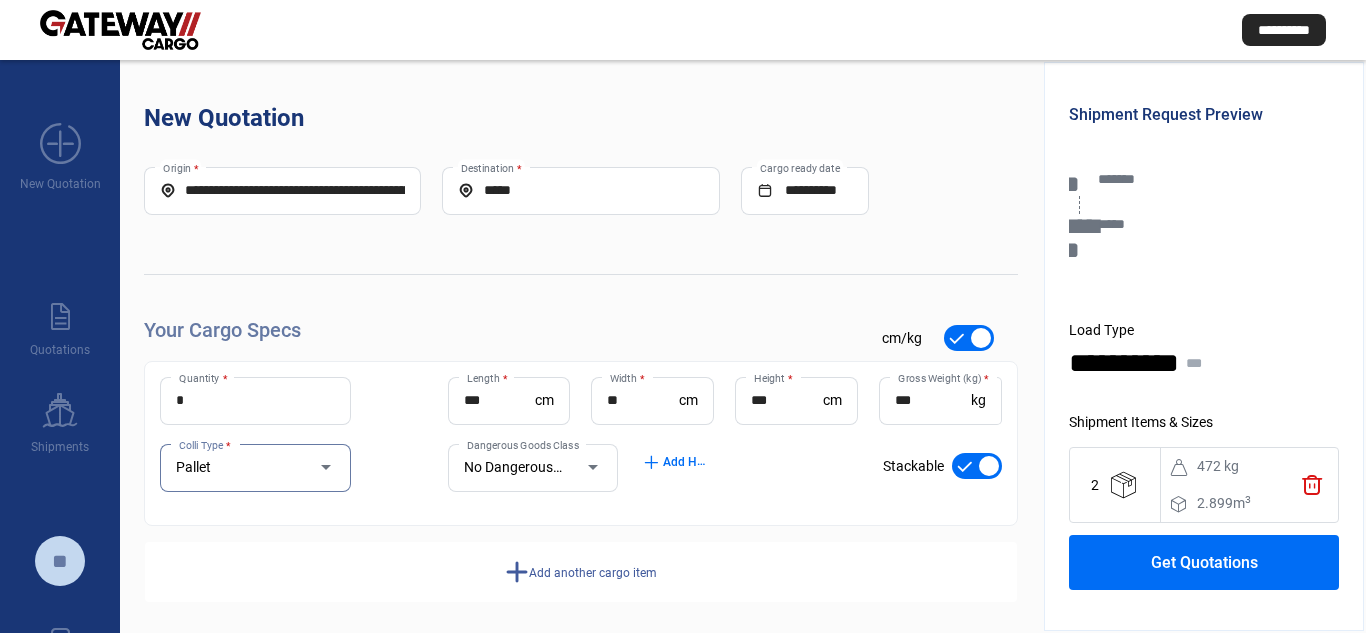 scroll, scrollTop: 68, scrollLeft: 0, axis: vertical 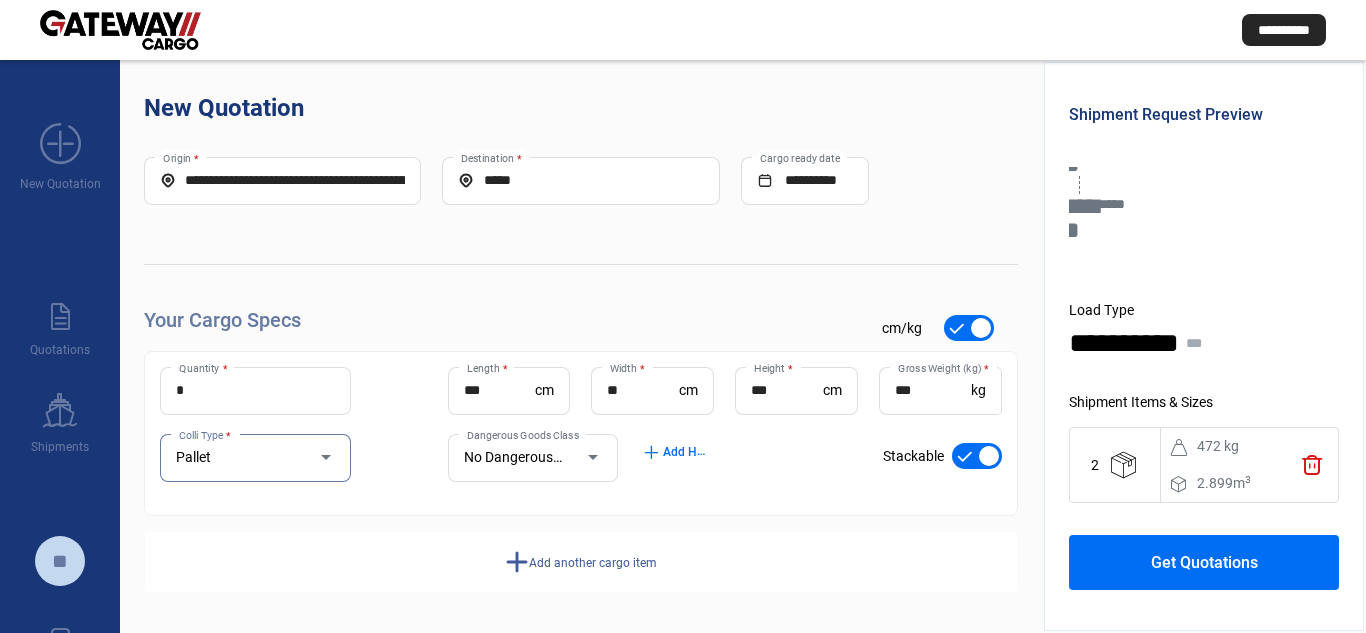click on "Add another cargo item" 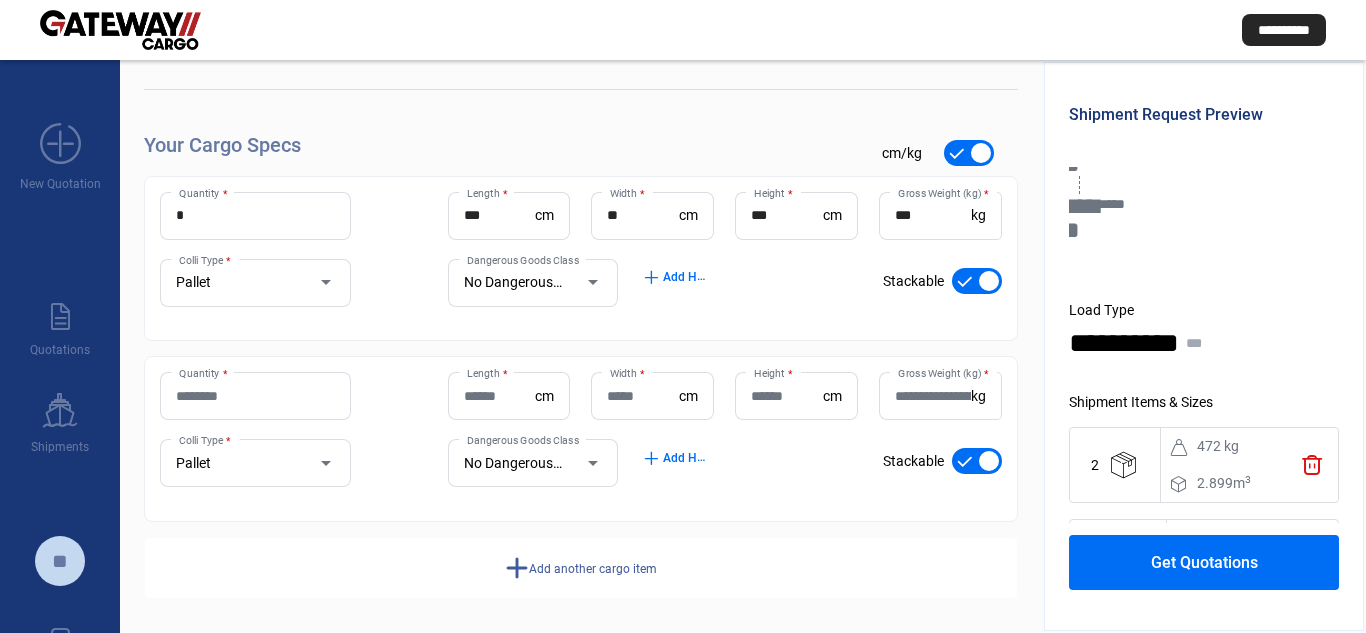 scroll, scrollTop: 191, scrollLeft: 0, axis: vertical 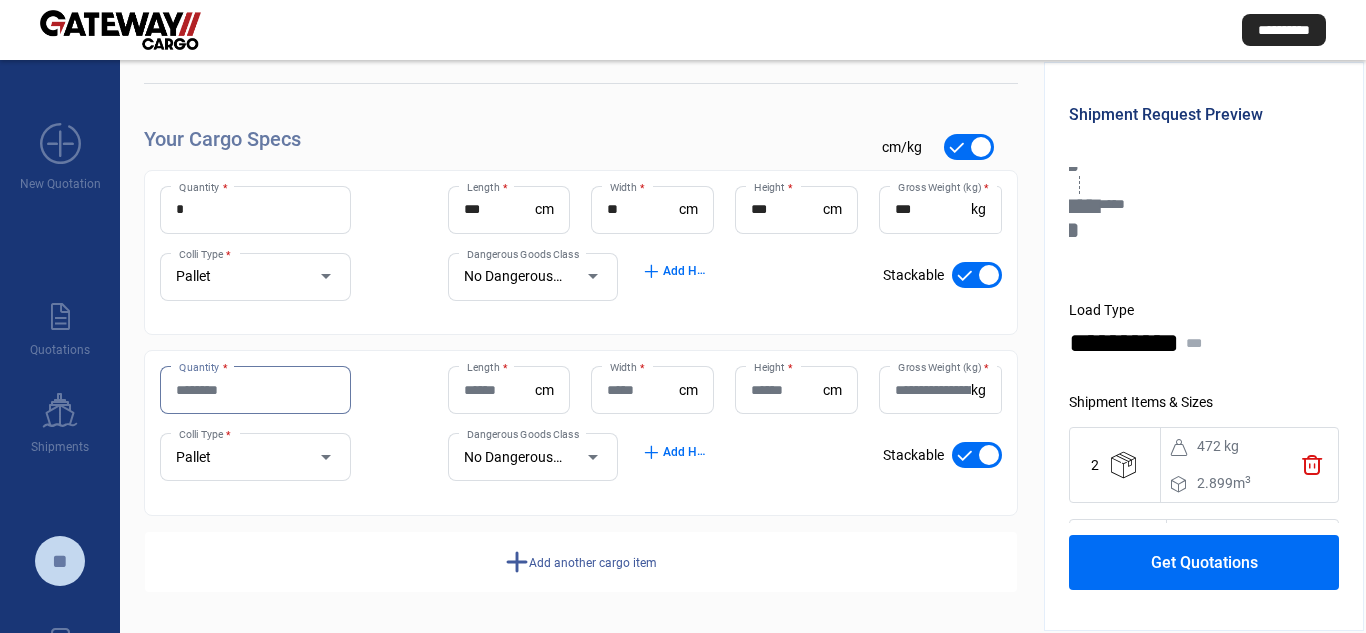 click on "Quantity *" at bounding box center (255, 390) 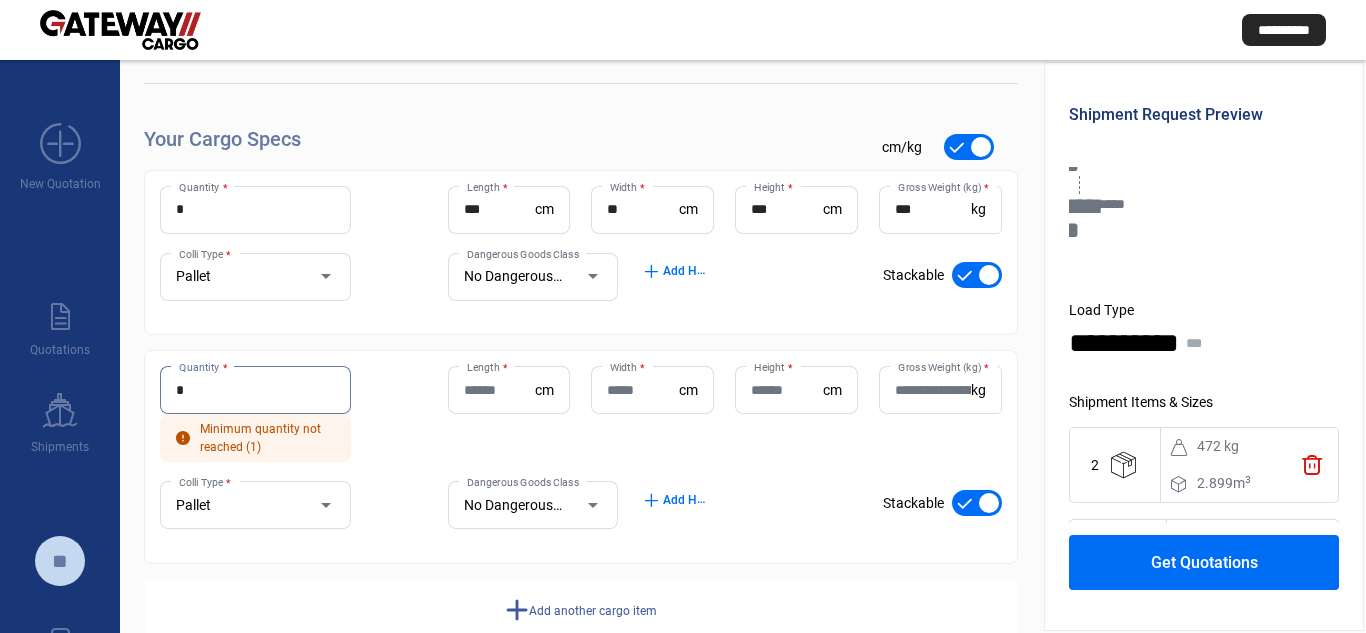 type on "*" 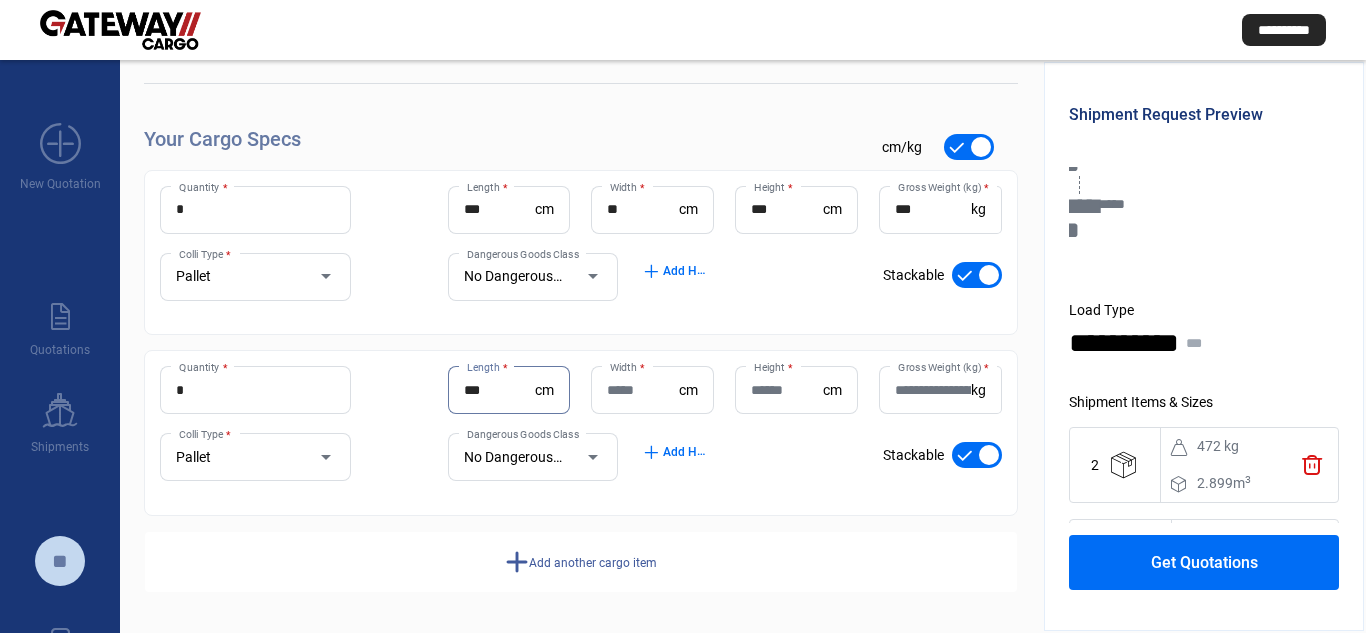 type on "***" 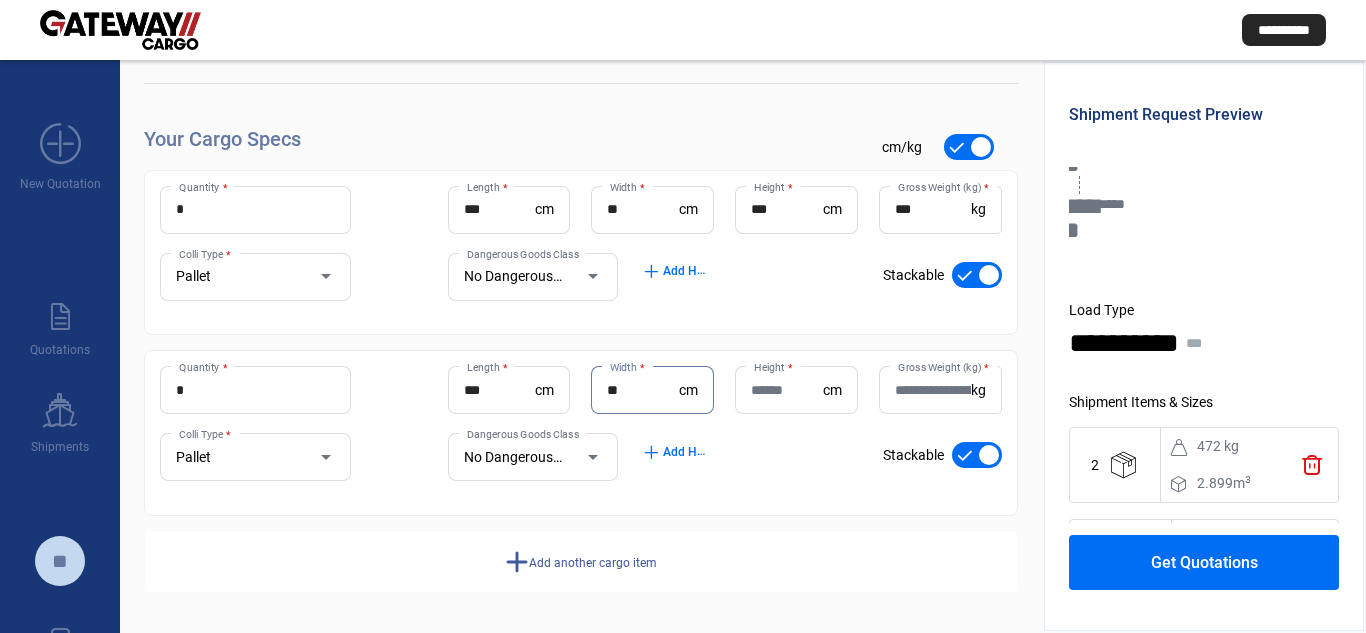 type on "**" 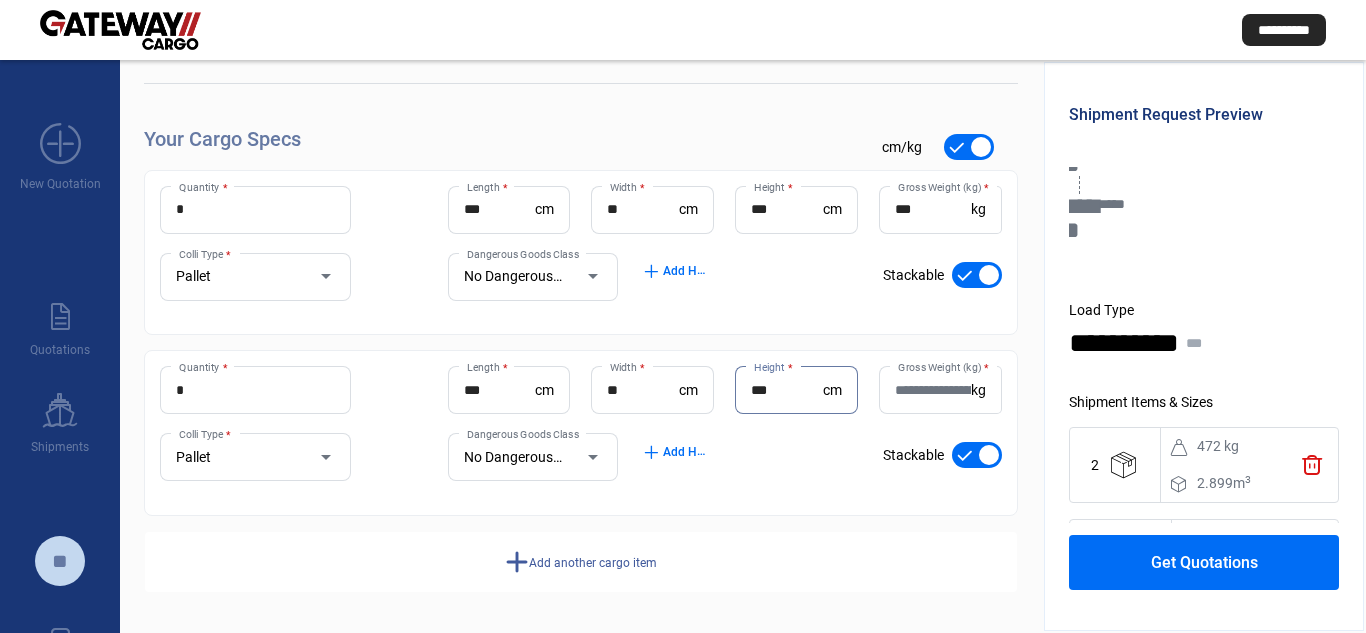 type on "***" 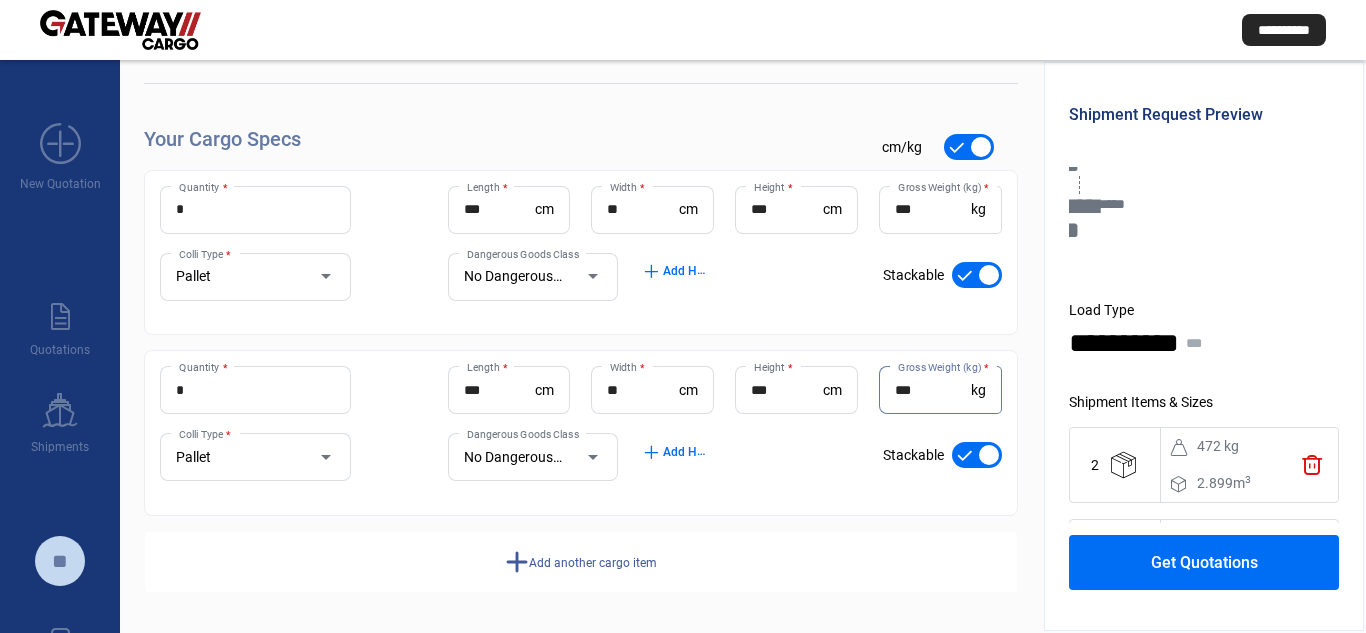 type on "***" 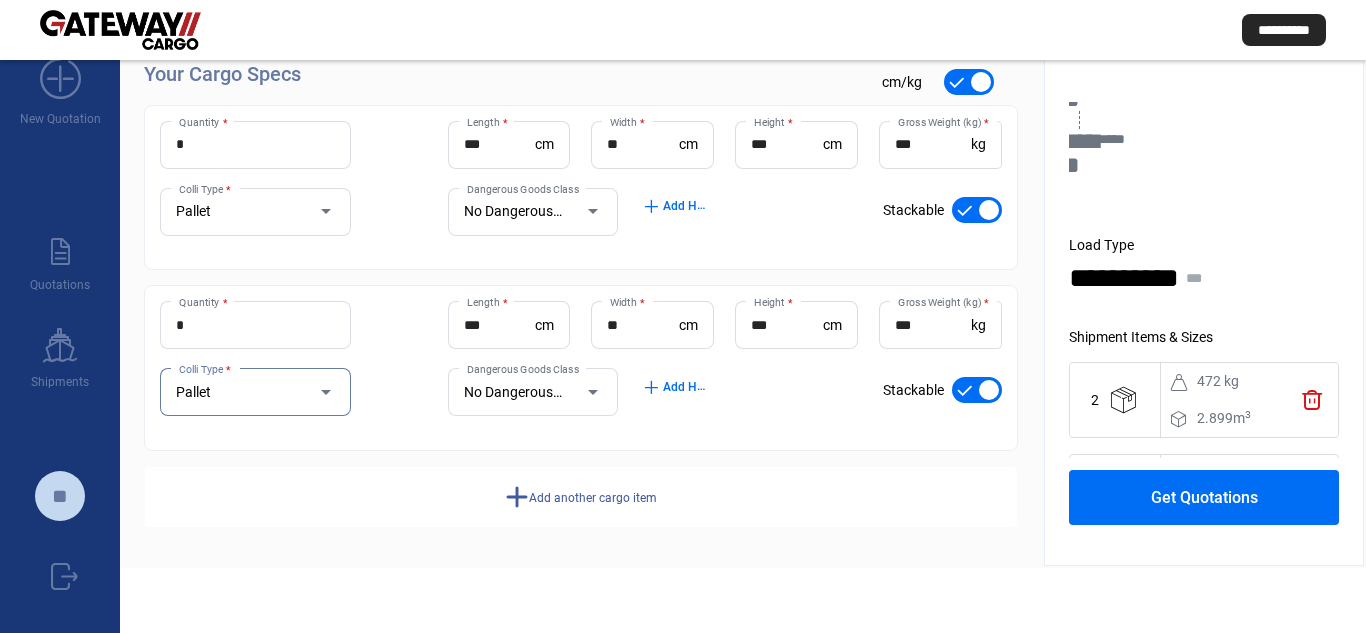 scroll, scrollTop: 100, scrollLeft: 0, axis: vertical 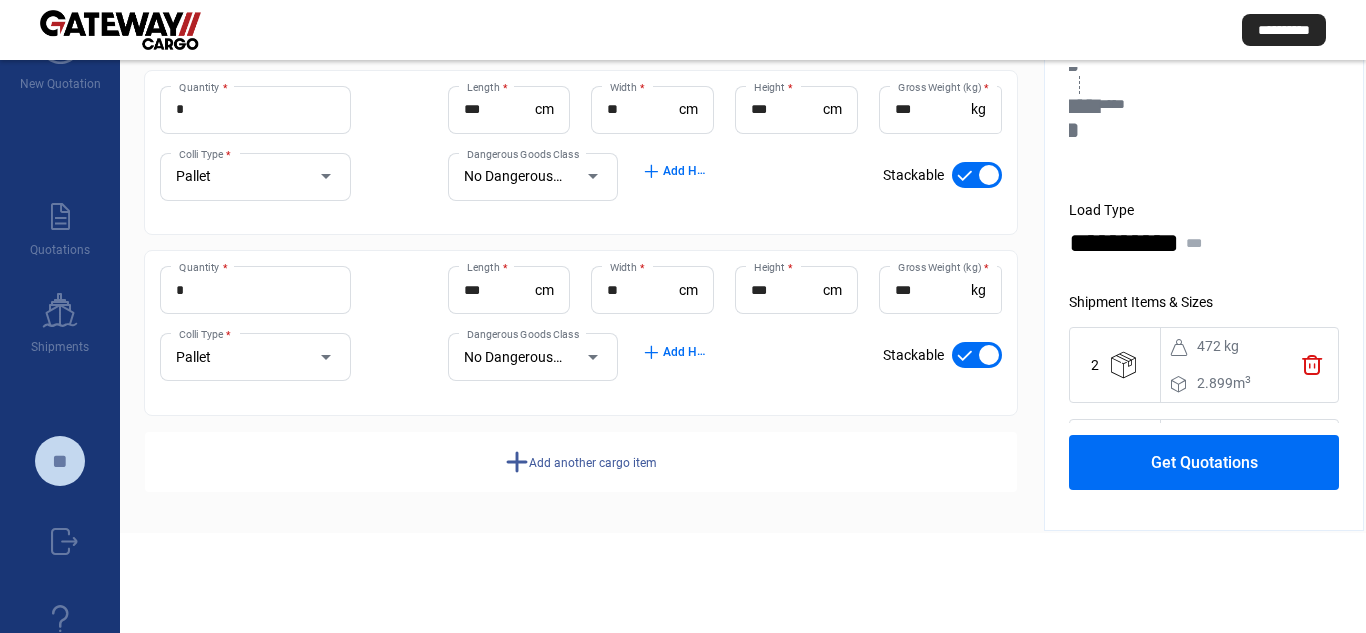 click on "Add another cargo item" 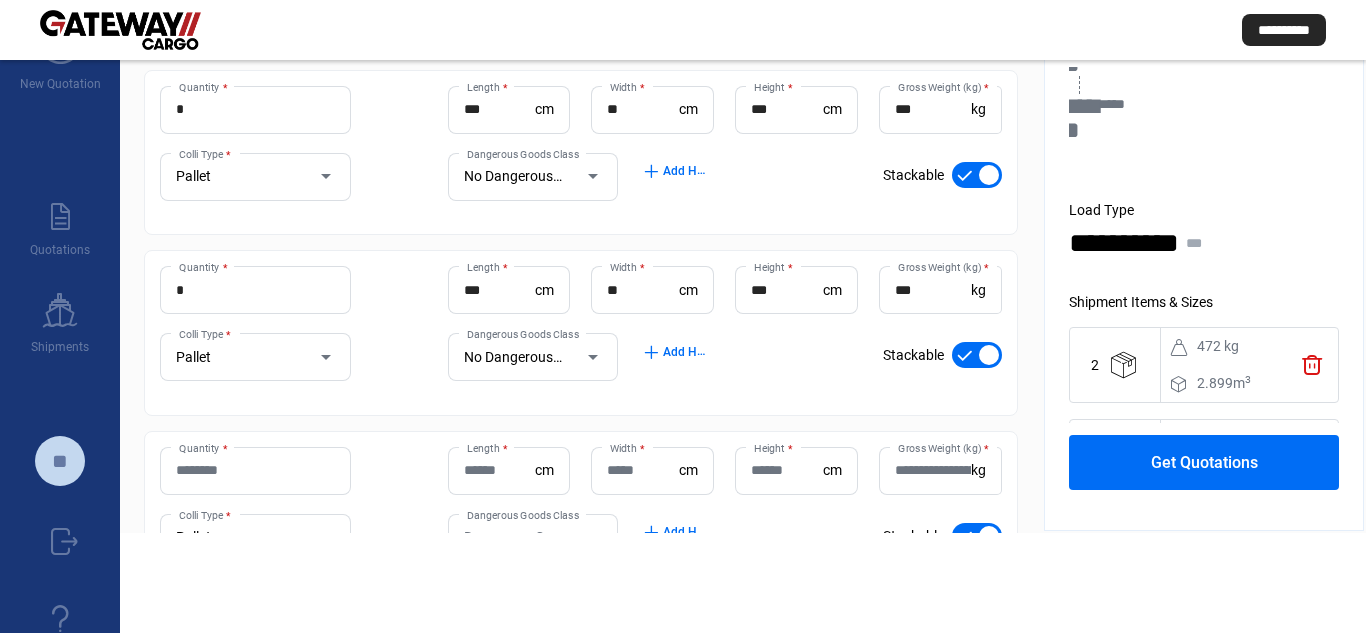 click on "Quantity *" at bounding box center (255, 470) 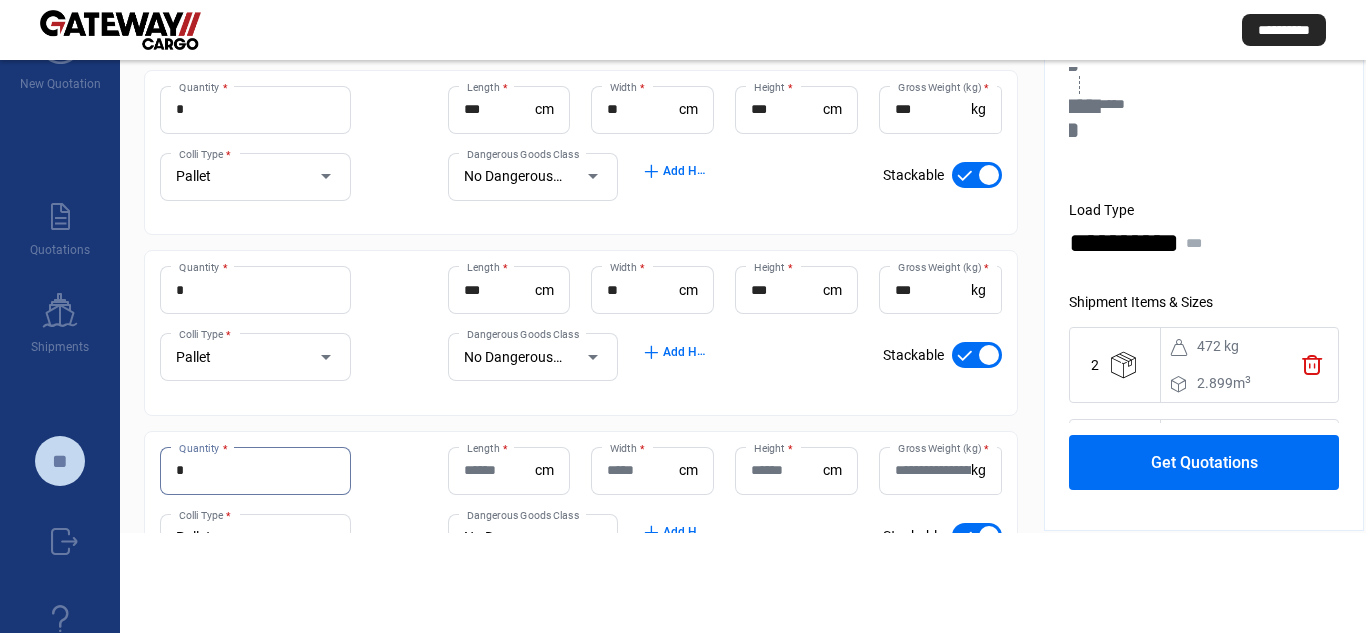 drag, startPoint x: 260, startPoint y: 464, endPoint x: 107, endPoint y: 471, distance: 153.16005 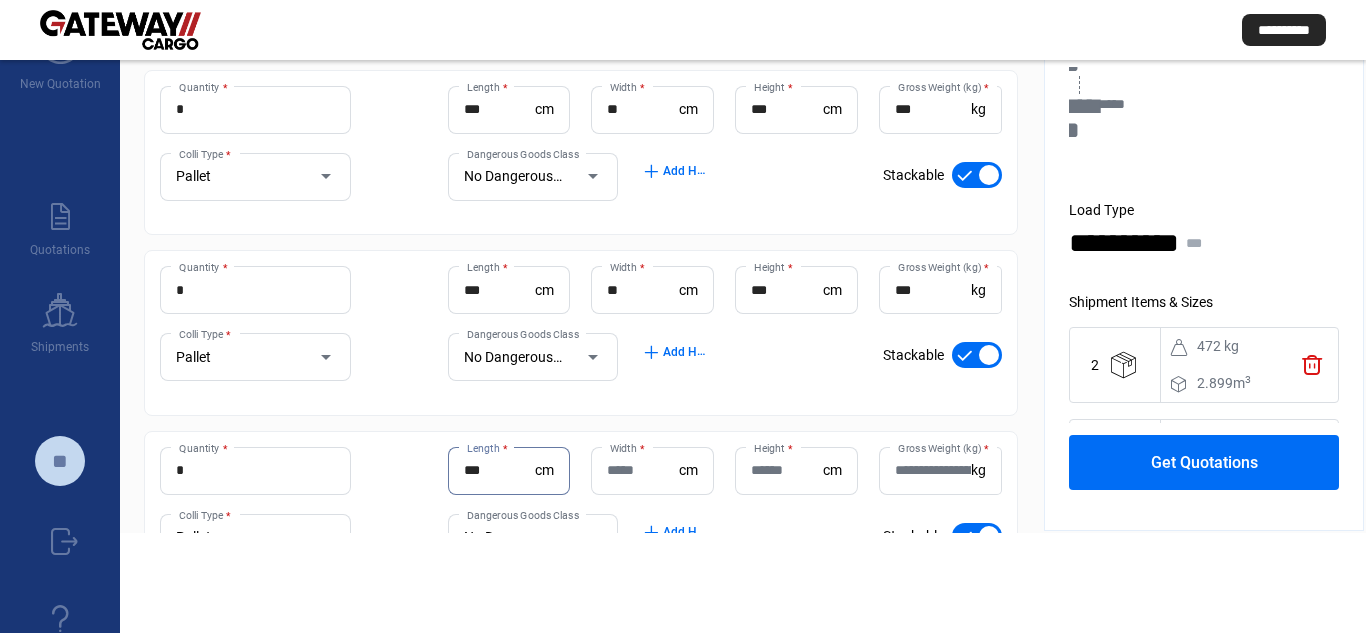 type on "***" 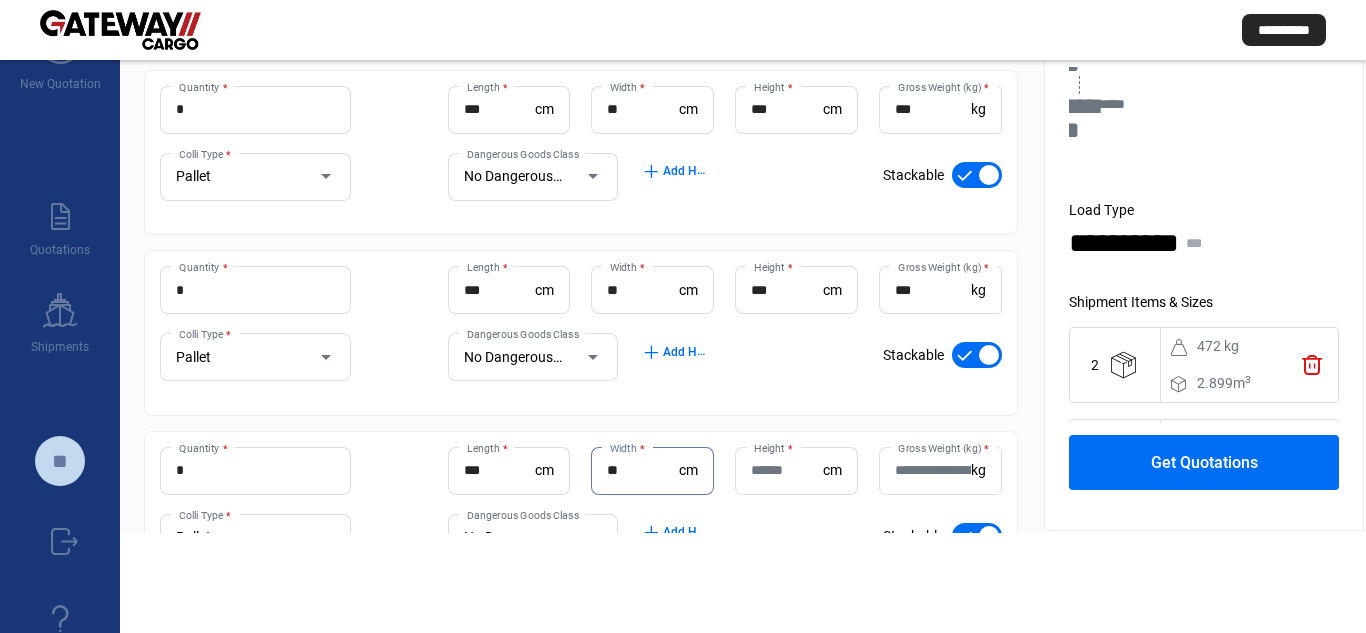 type on "**" 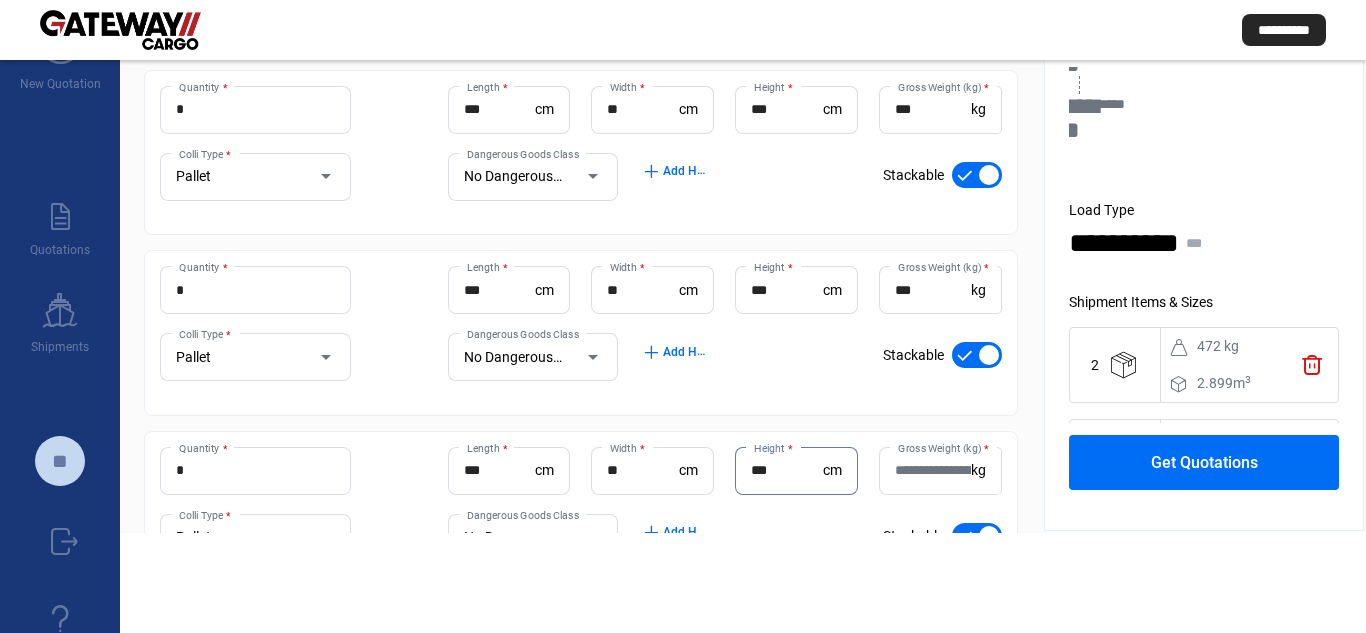 type on "***" 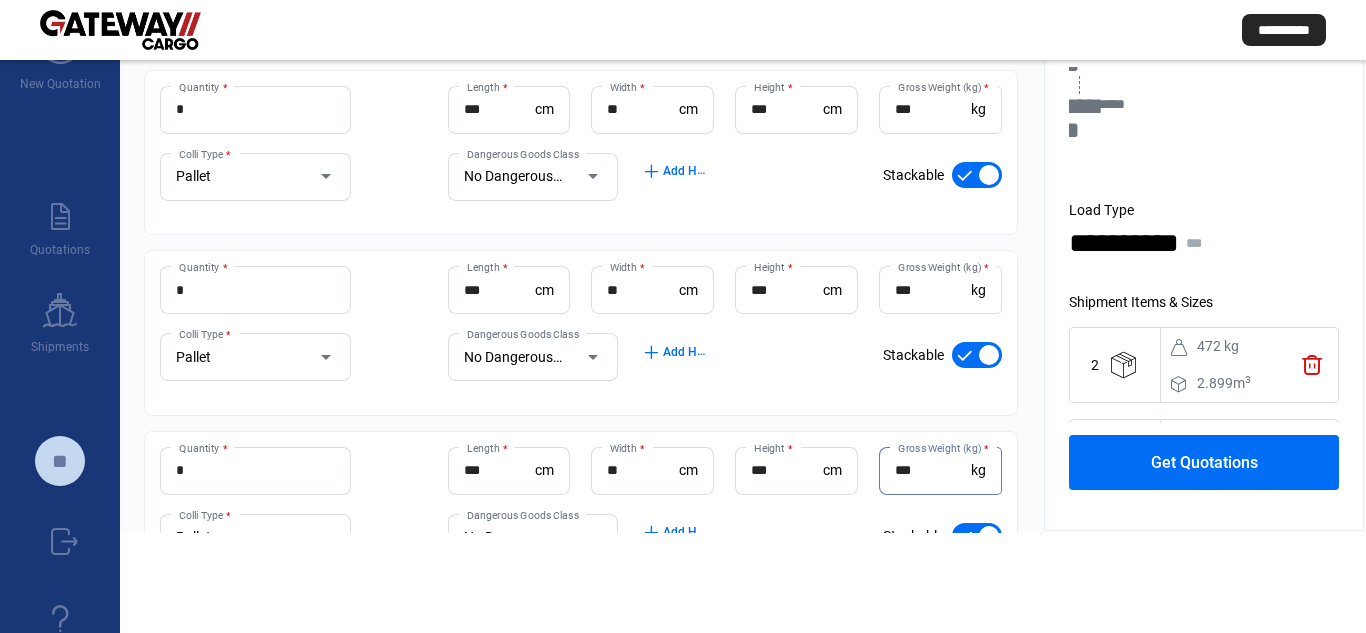 type on "***" 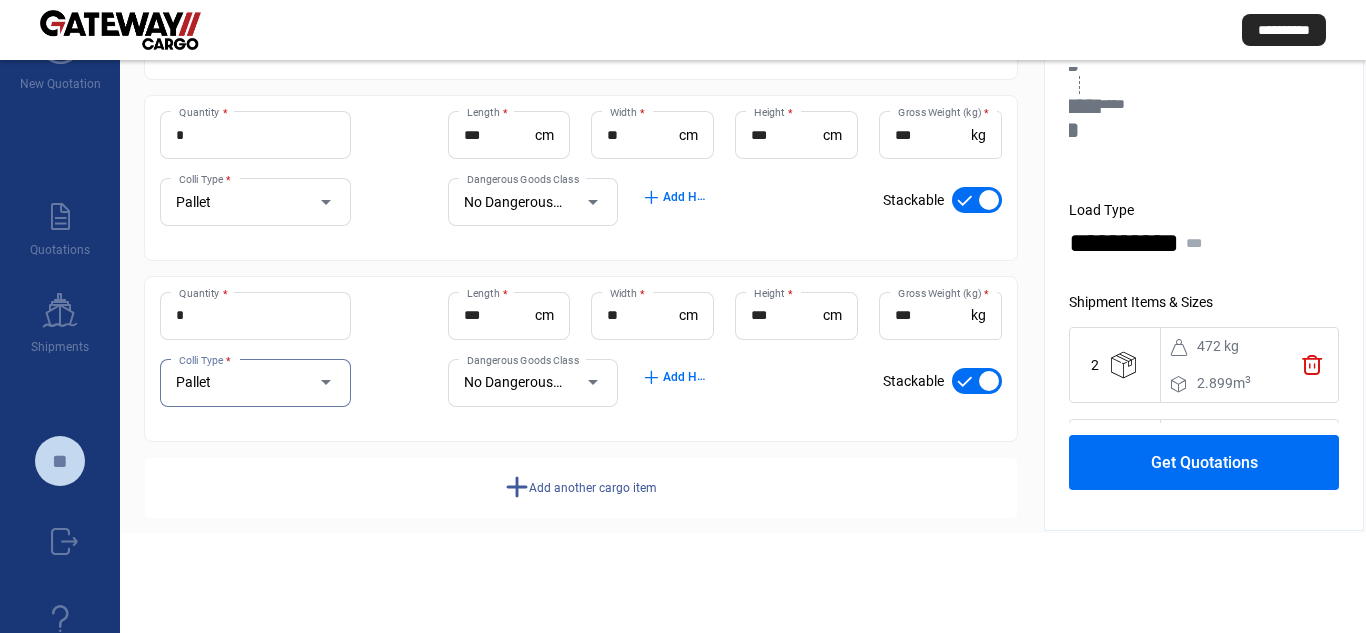 scroll, scrollTop: 372, scrollLeft: 0, axis: vertical 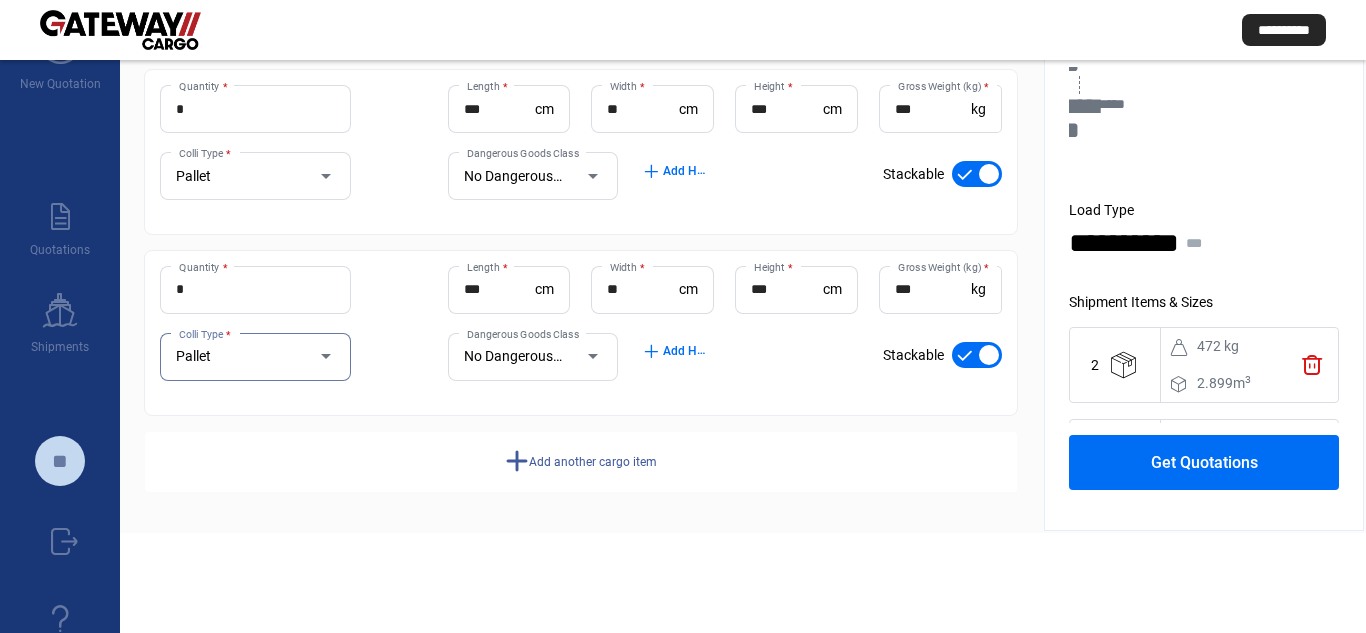 click on "Add another cargo item" 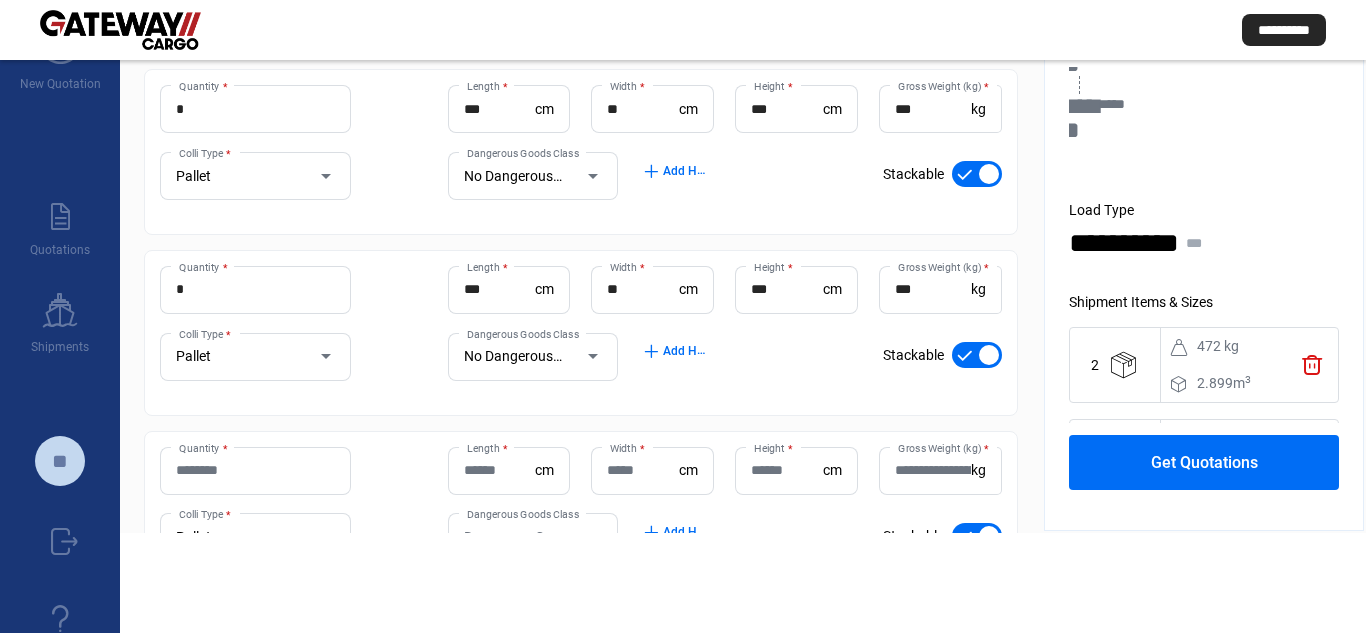 type 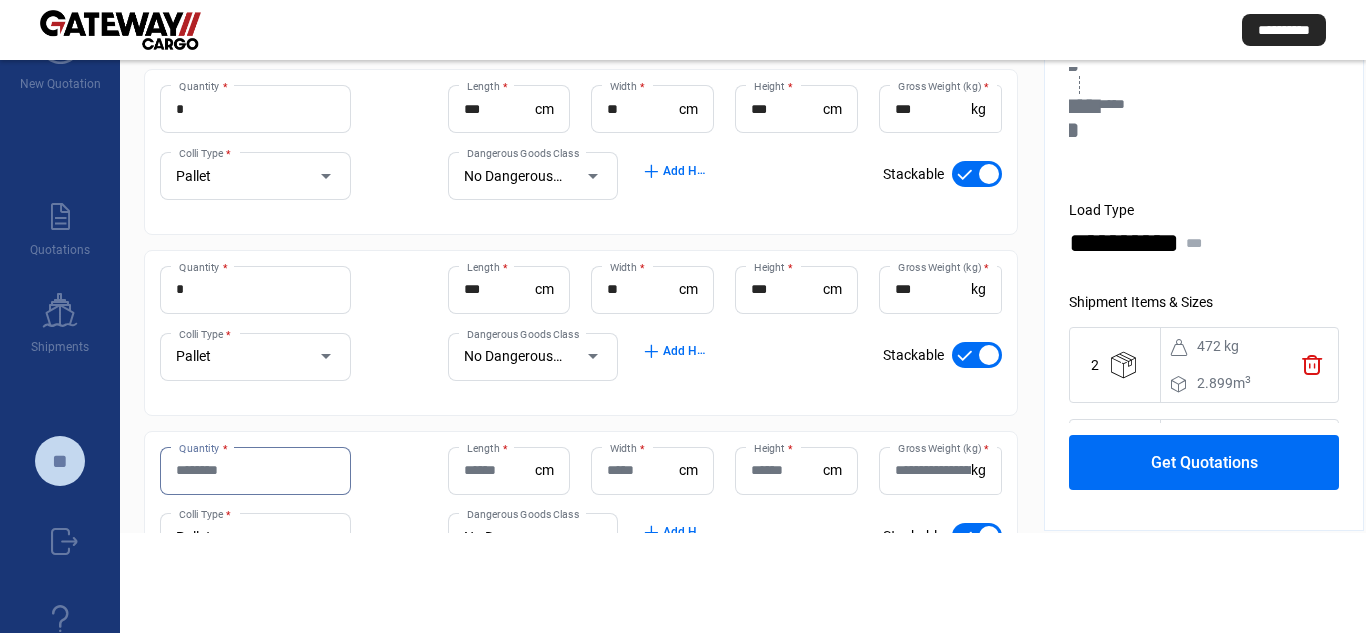 click on "Quantity *" at bounding box center [255, 470] 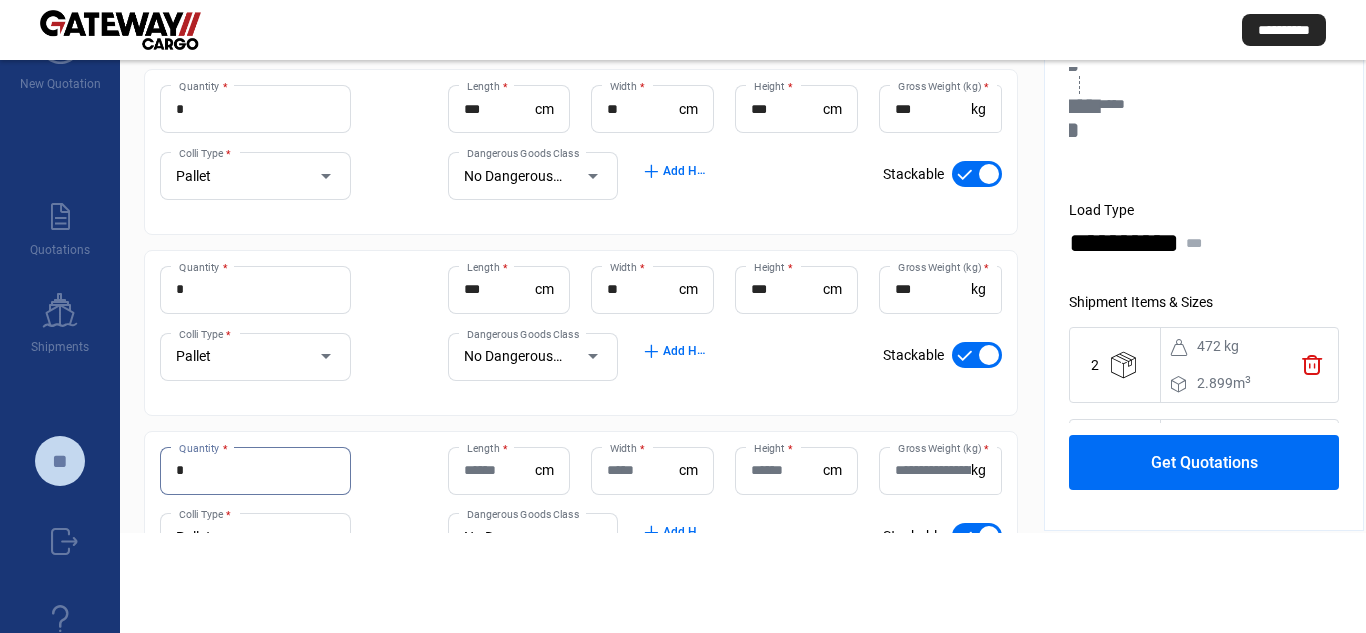 type on "*" 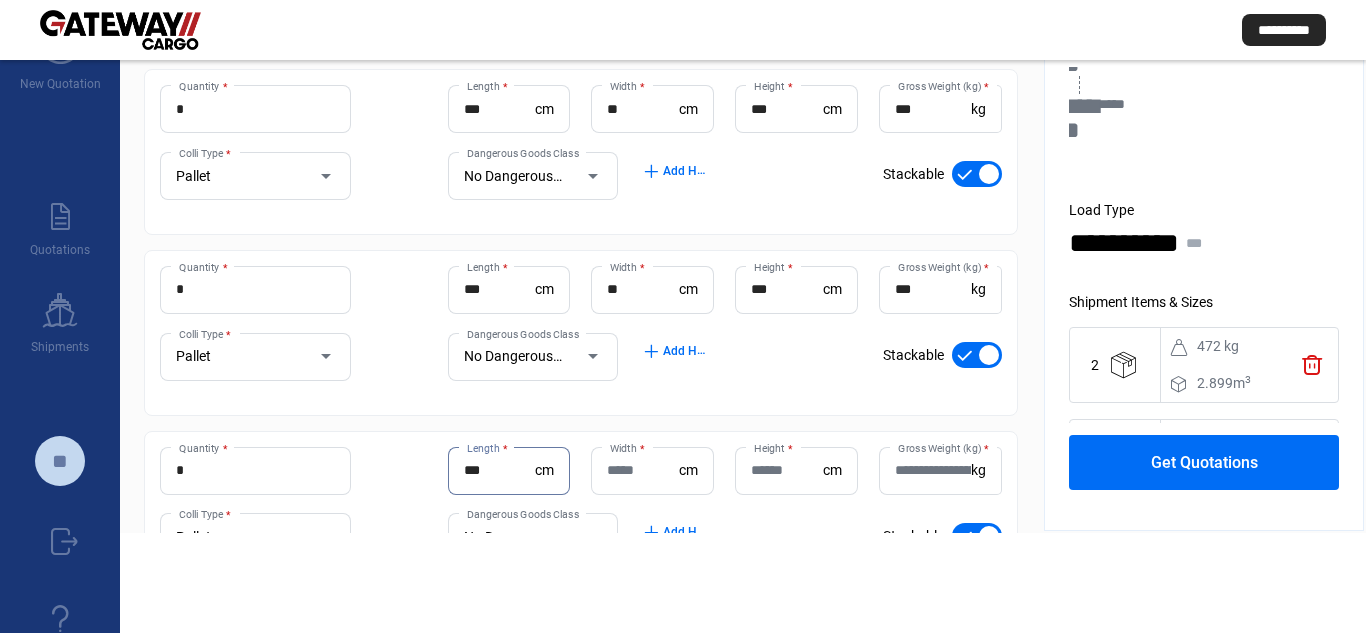 type on "***" 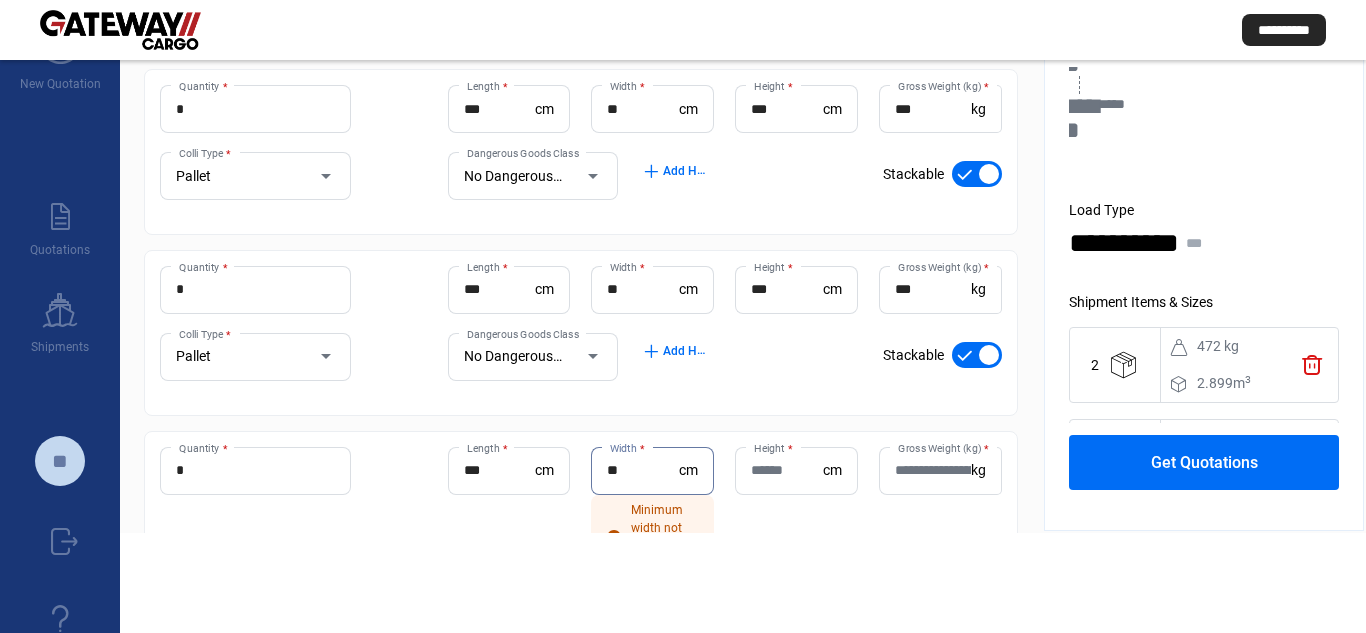 type on "**" 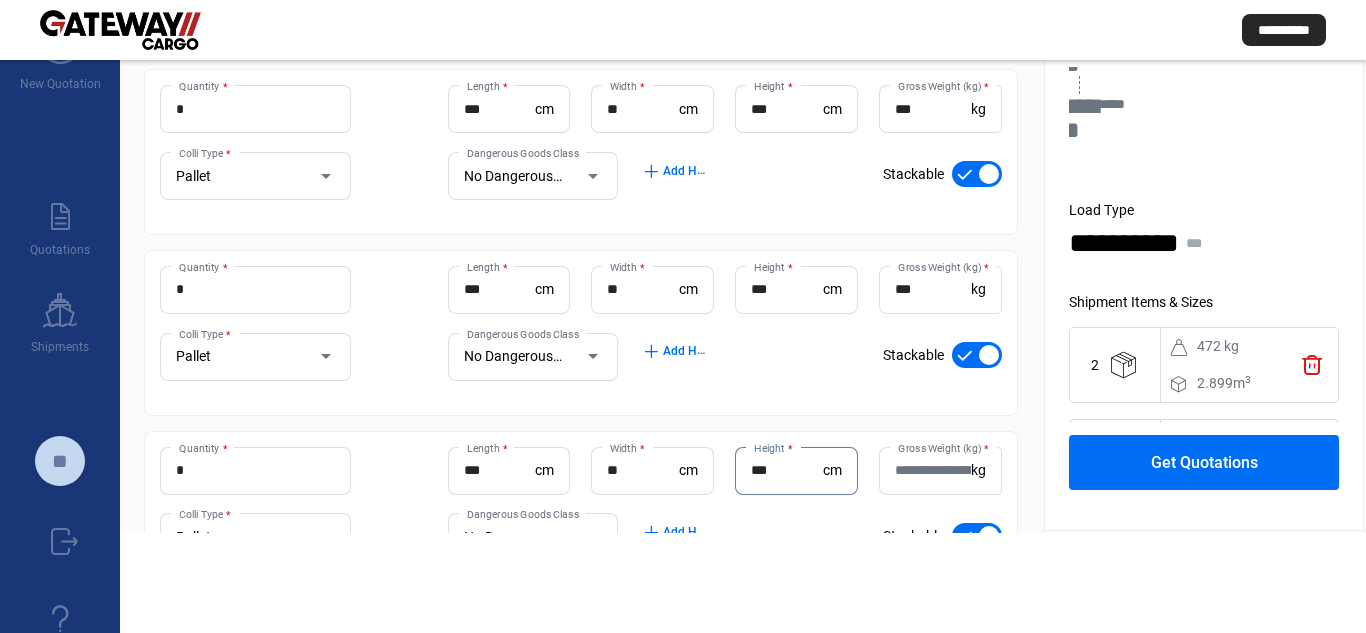 type on "***" 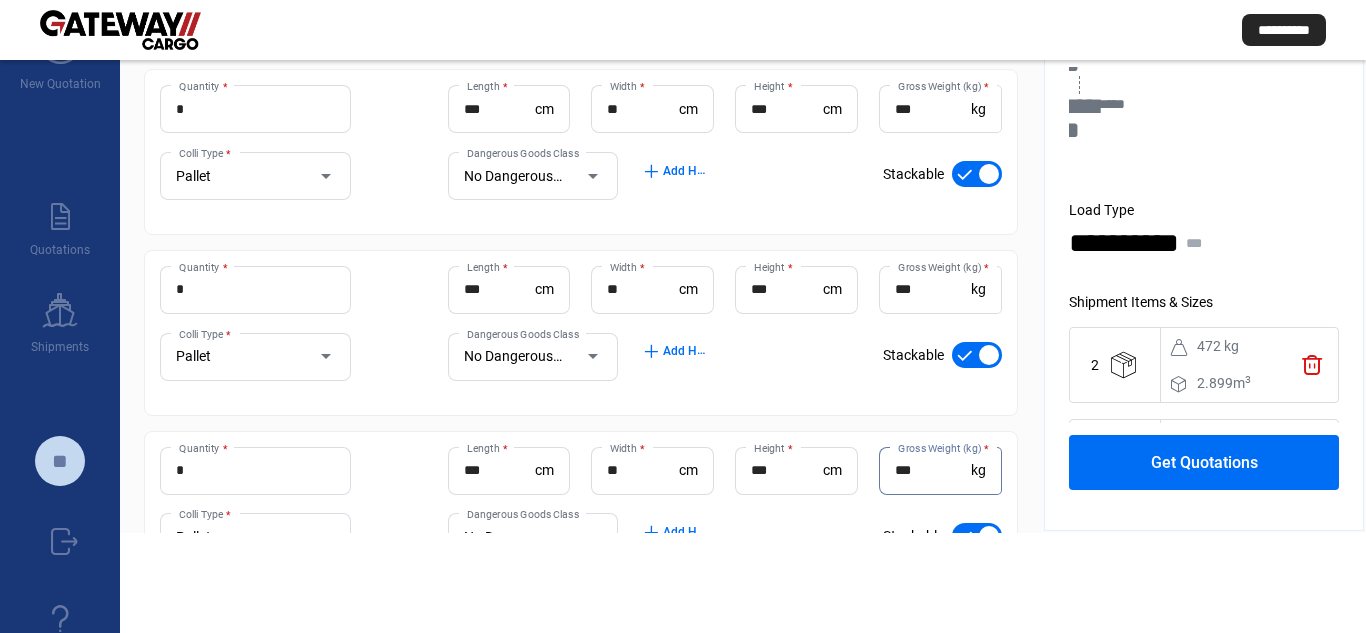 type on "***" 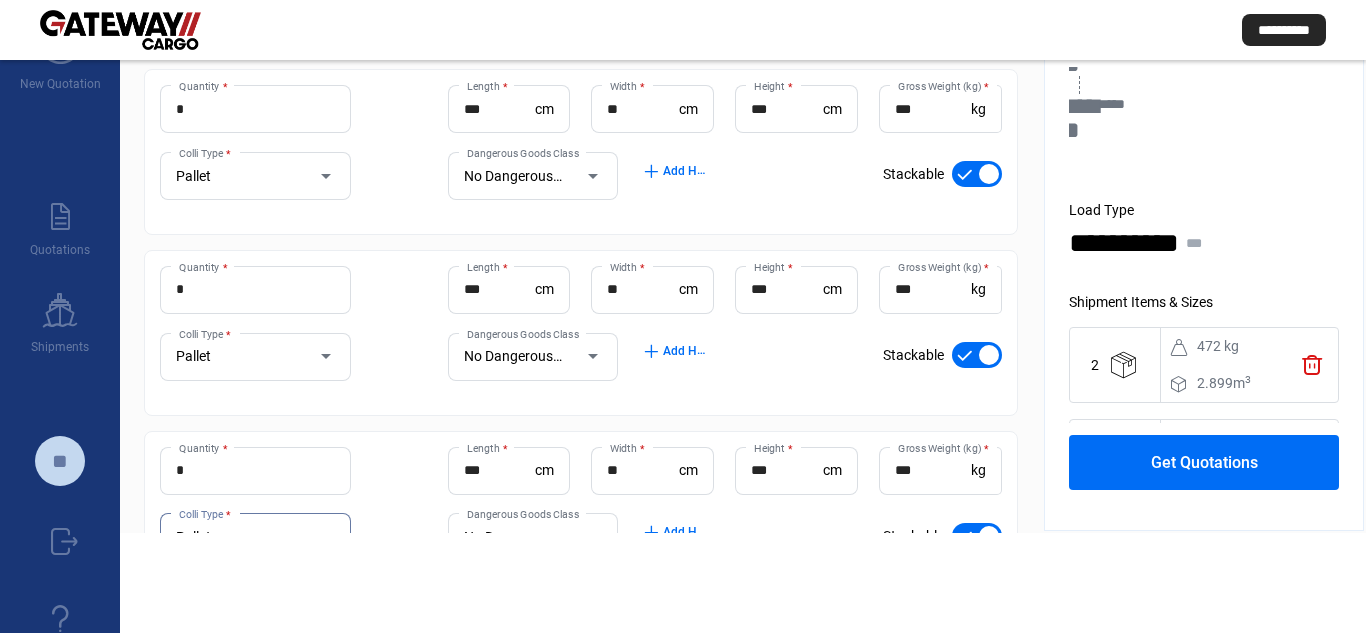 scroll, scrollTop: 388, scrollLeft: 0, axis: vertical 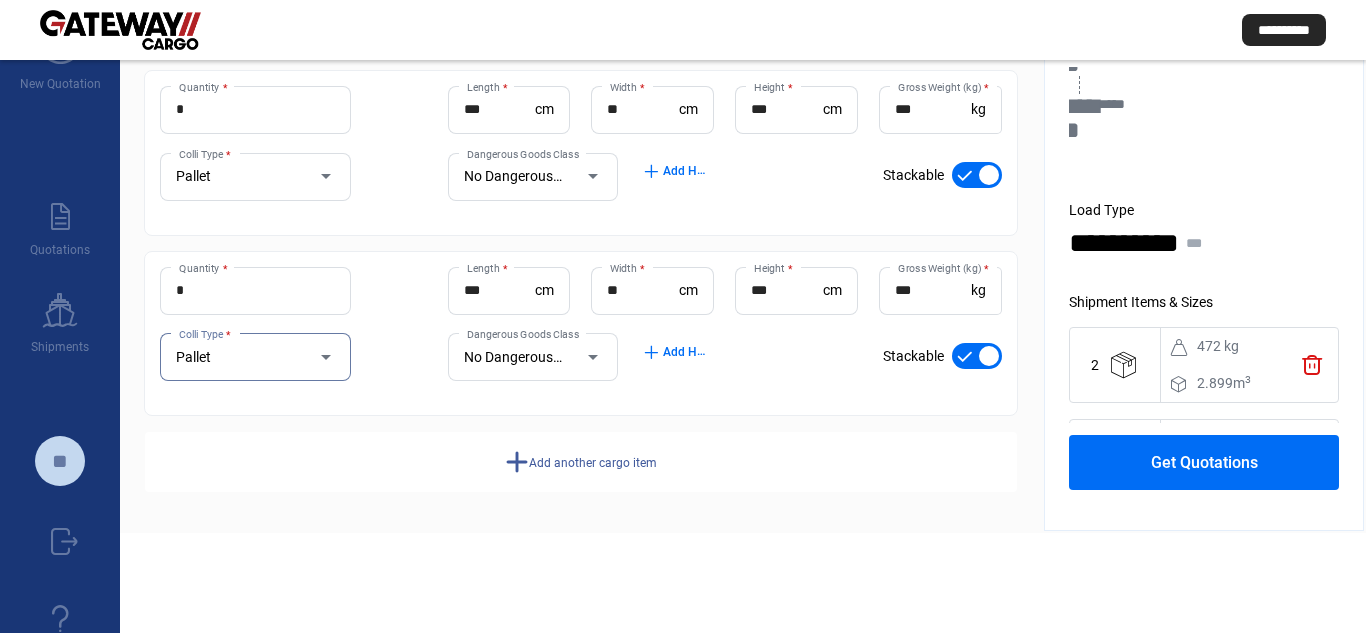 click on "Add another cargo item" 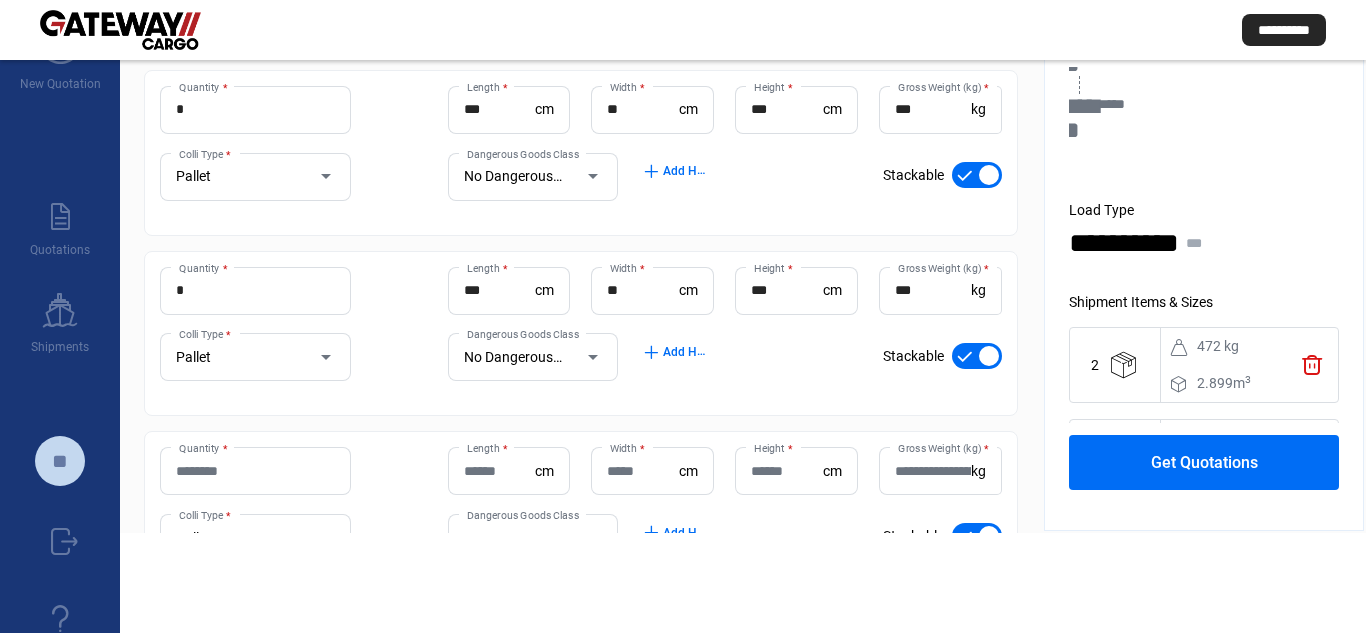 click on "Quantity *" at bounding box center (255, 471) 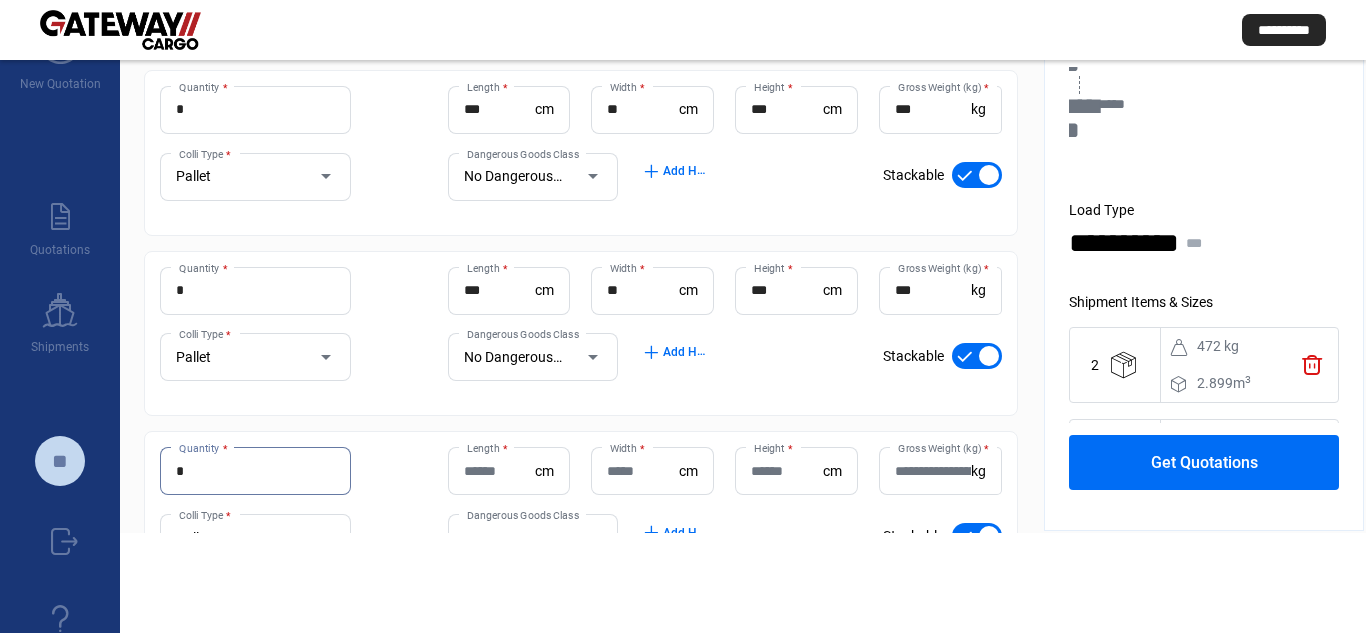 type on "*" 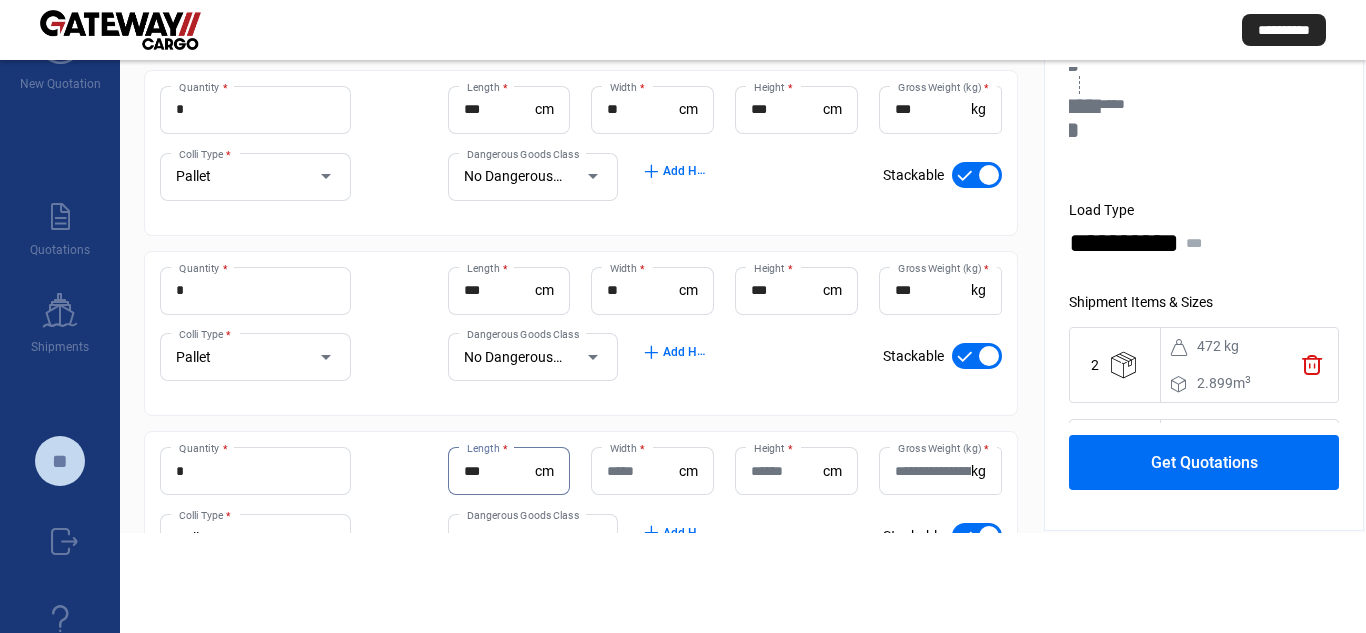 type on "***" 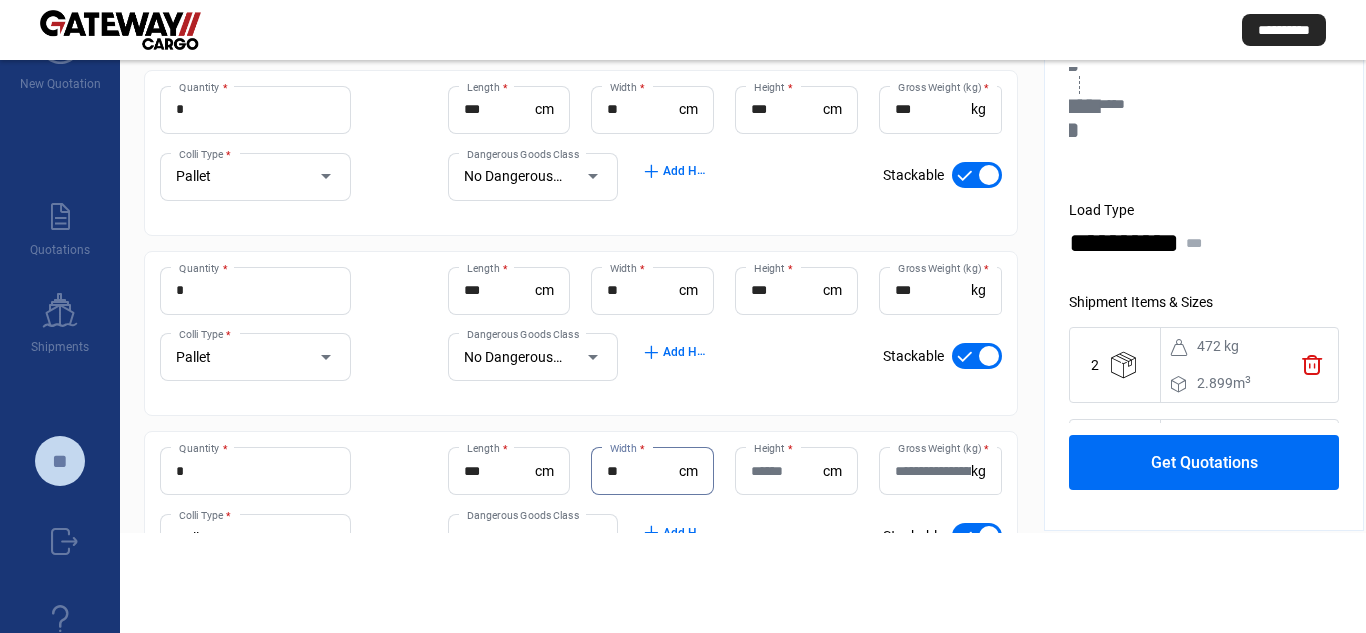 type on "**" 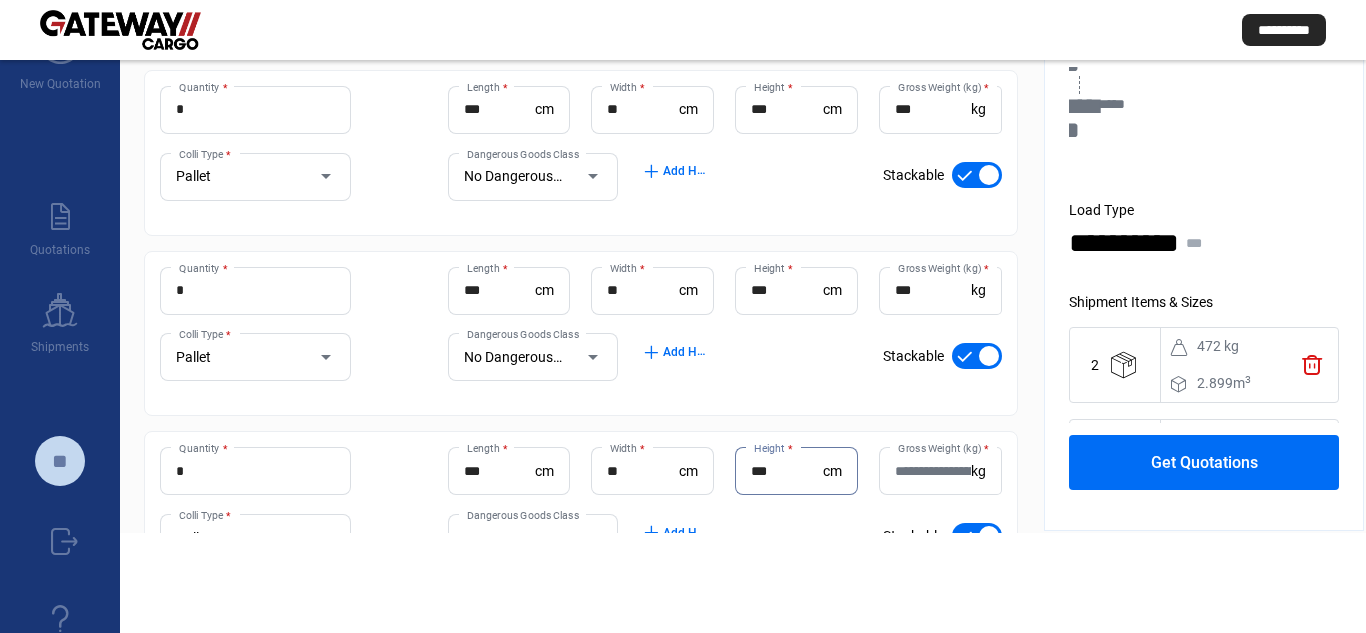 type on "***" 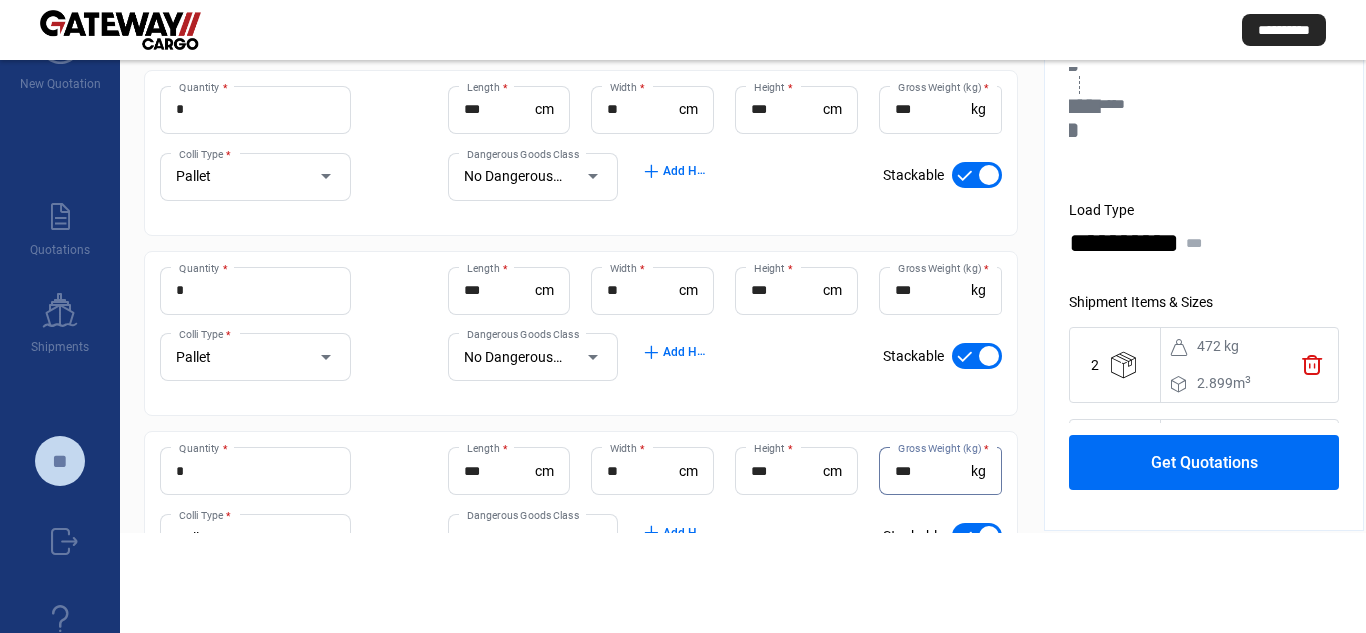 type on "***" 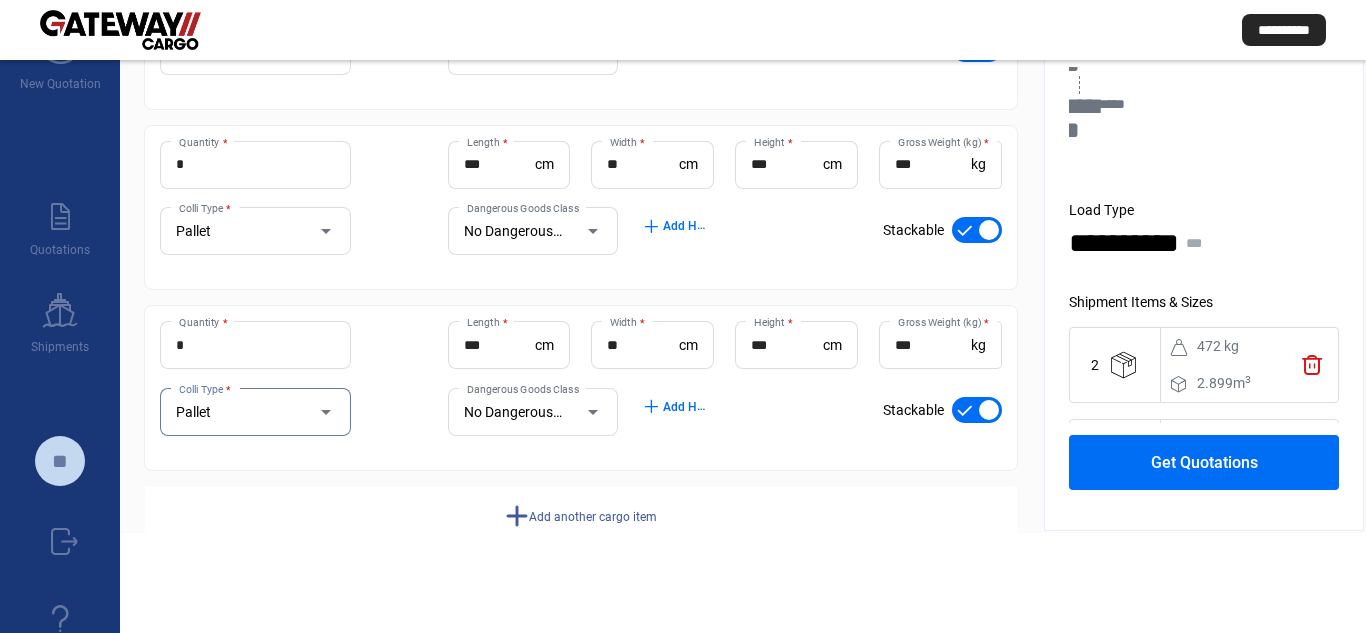 scroll, scrollTop: 633, scrollLeft: 0, axis: vertical 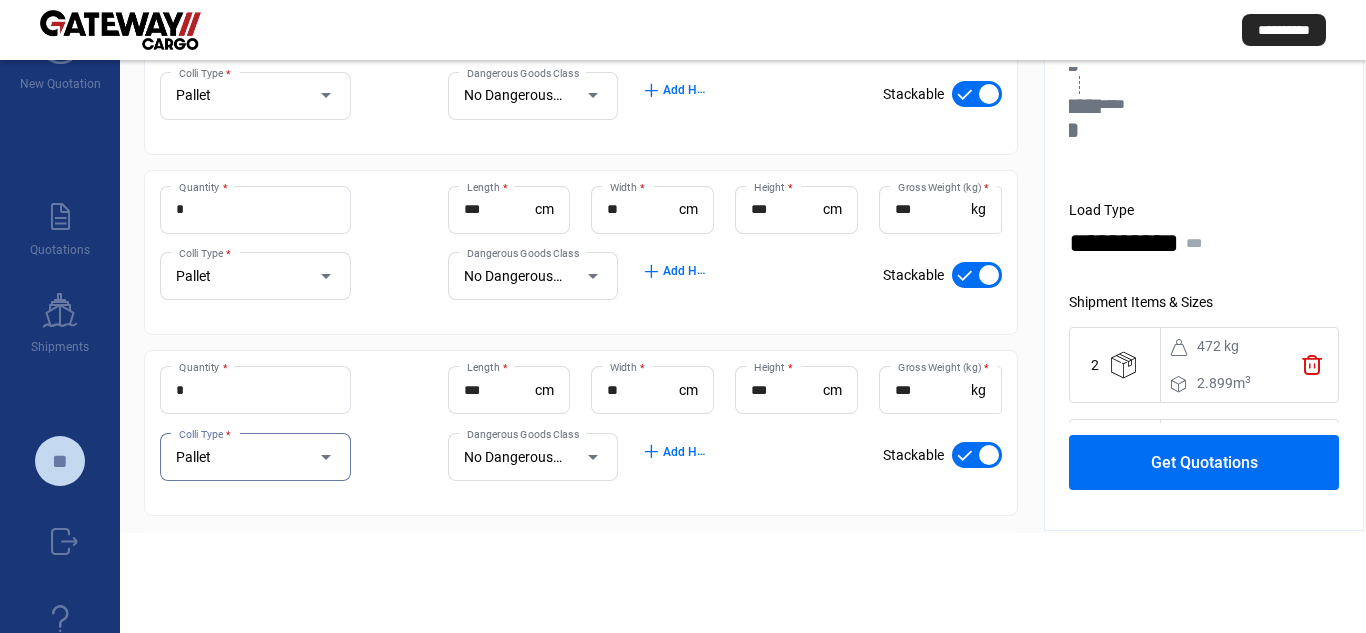 click on "Get Quotations" 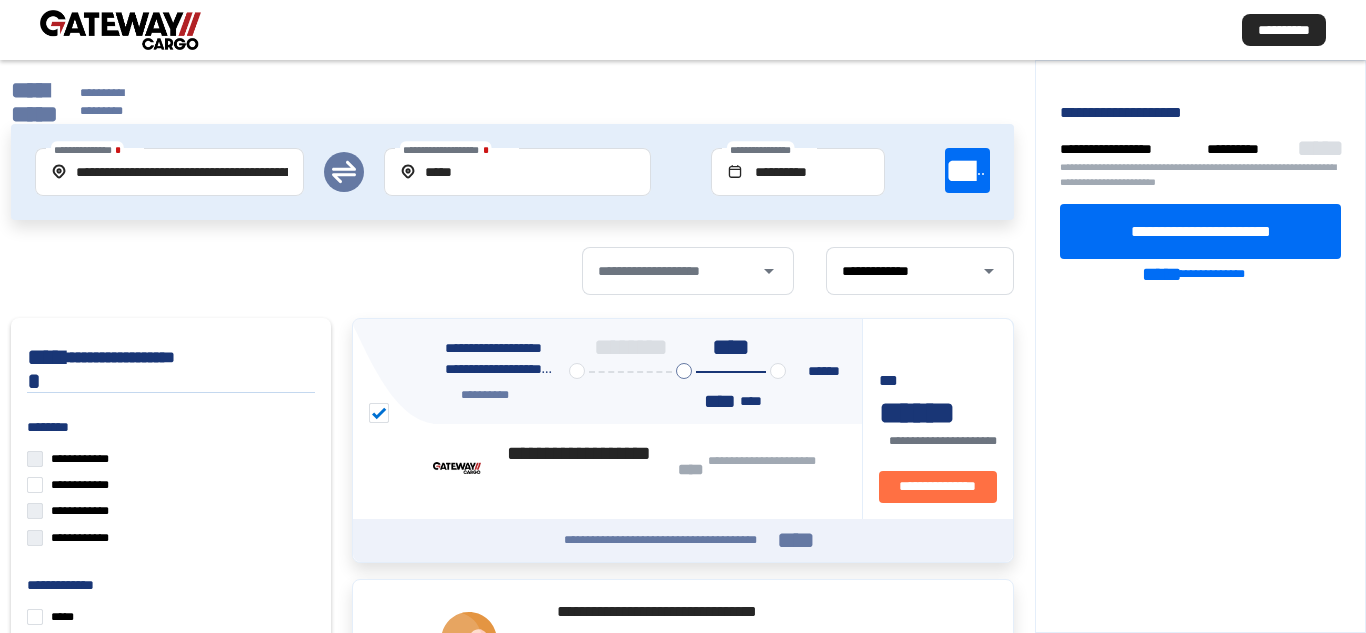 scroll, scrollTop: 0, scrollLeft: 0, axis: both 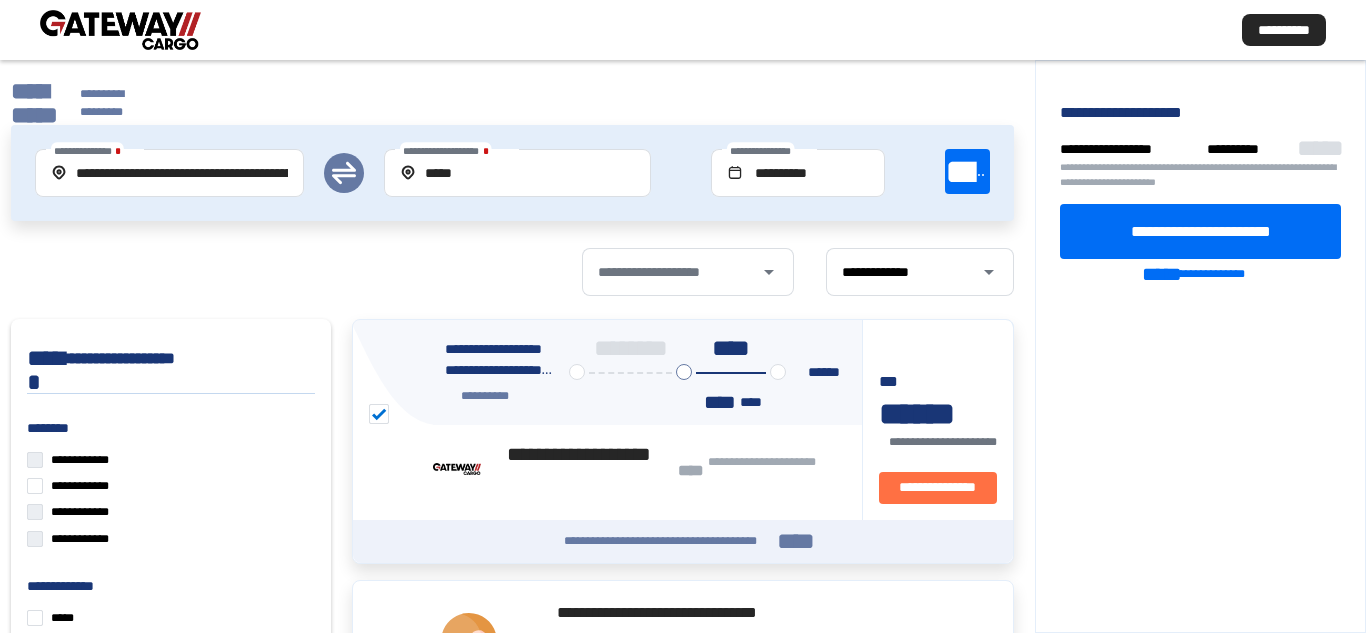 click on "**********" 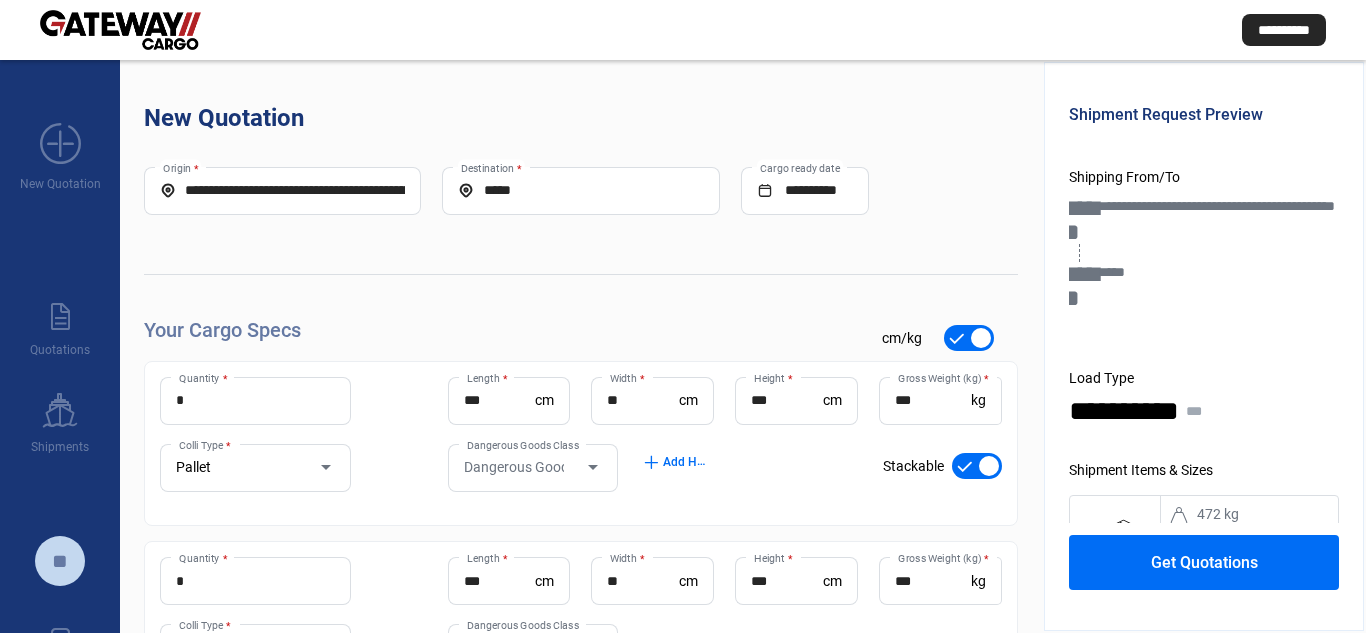 scroll, scrollTop: 253, scrollLeft: 0, axis: vertical 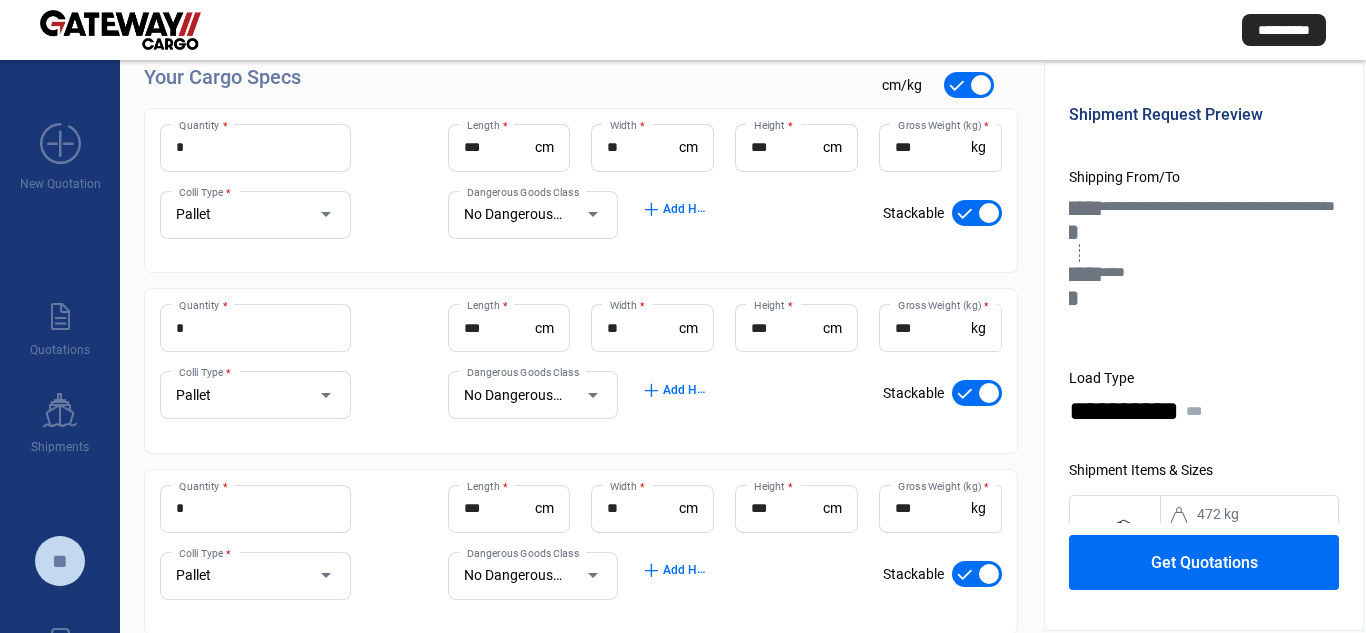 click at bounding box center (977, 213) 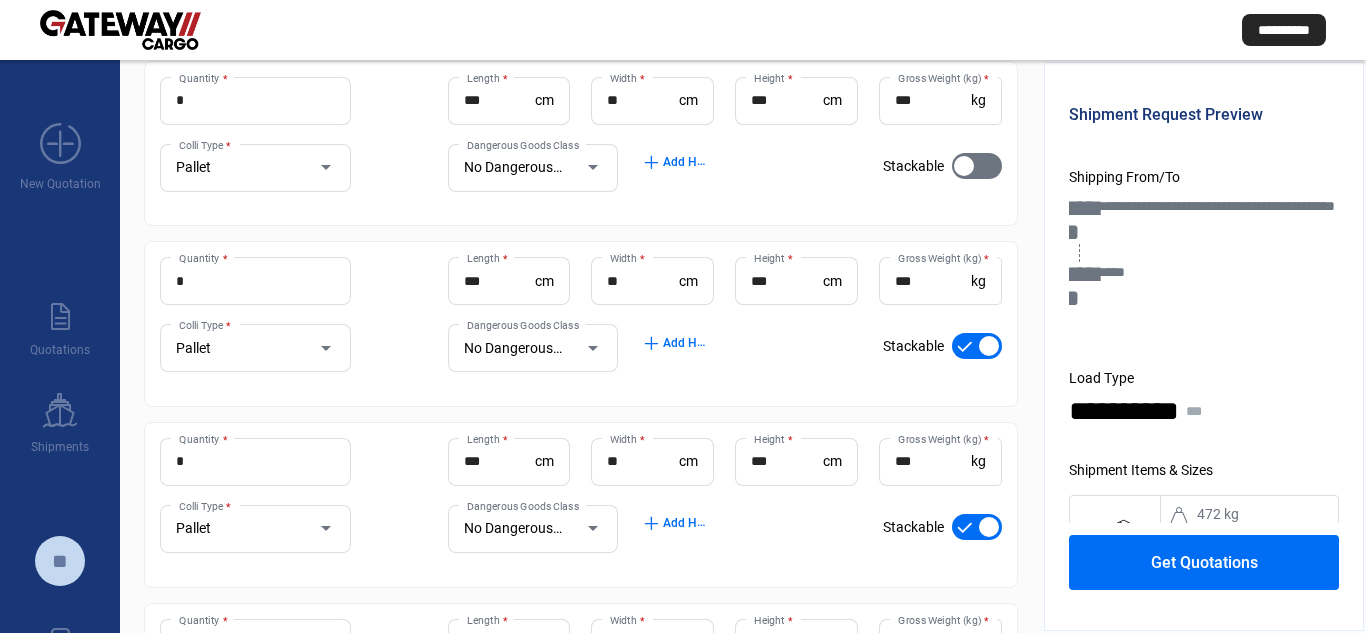 click at bounding box center (977, 346) 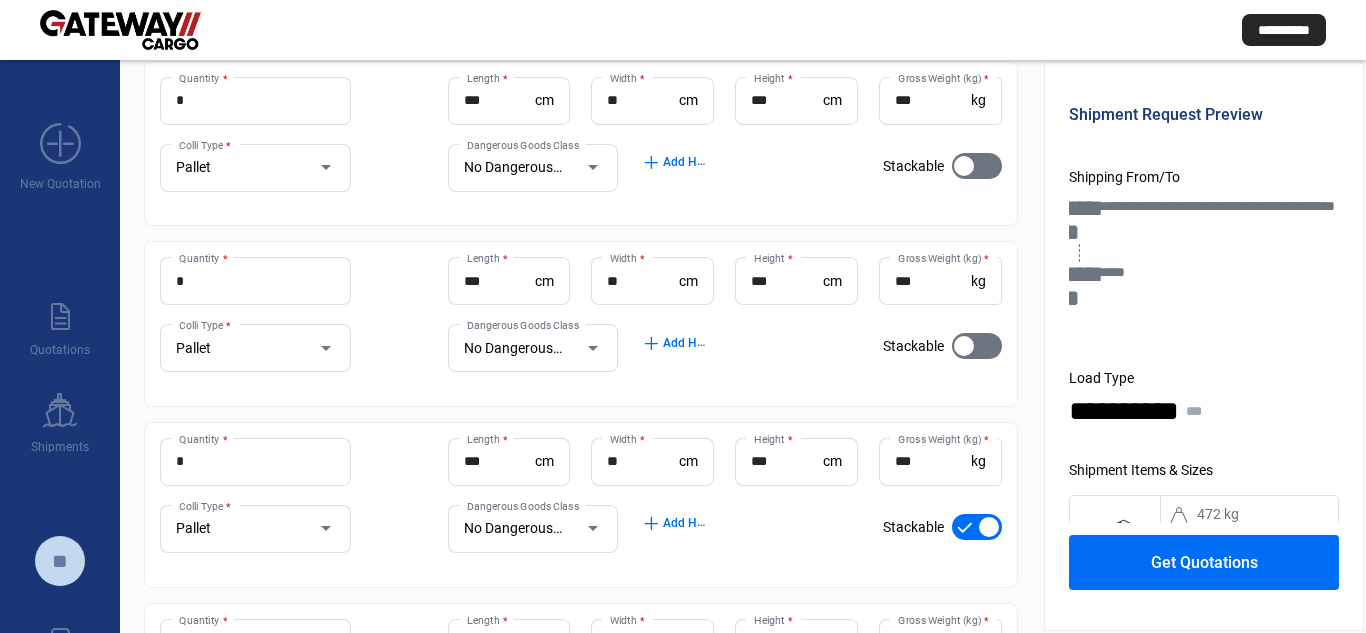 scroll, scrollTop: 500, scrollLeft: 0, axis: vertical 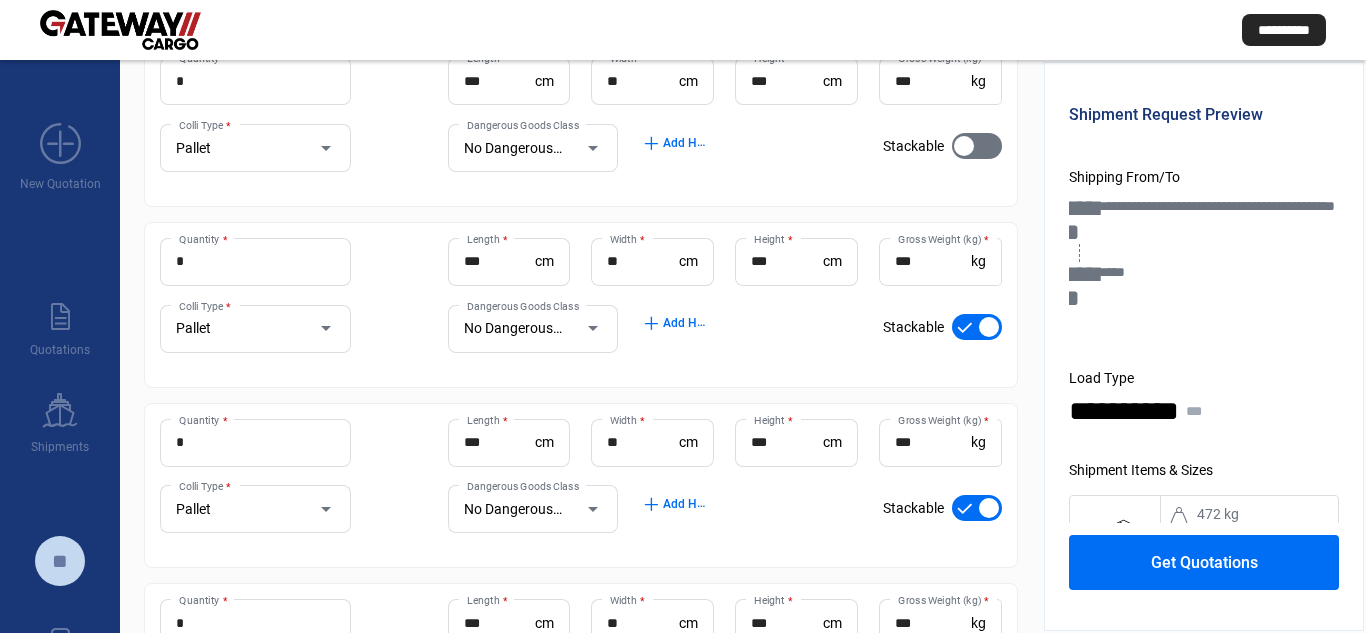 click at bounding box center [977, 327] 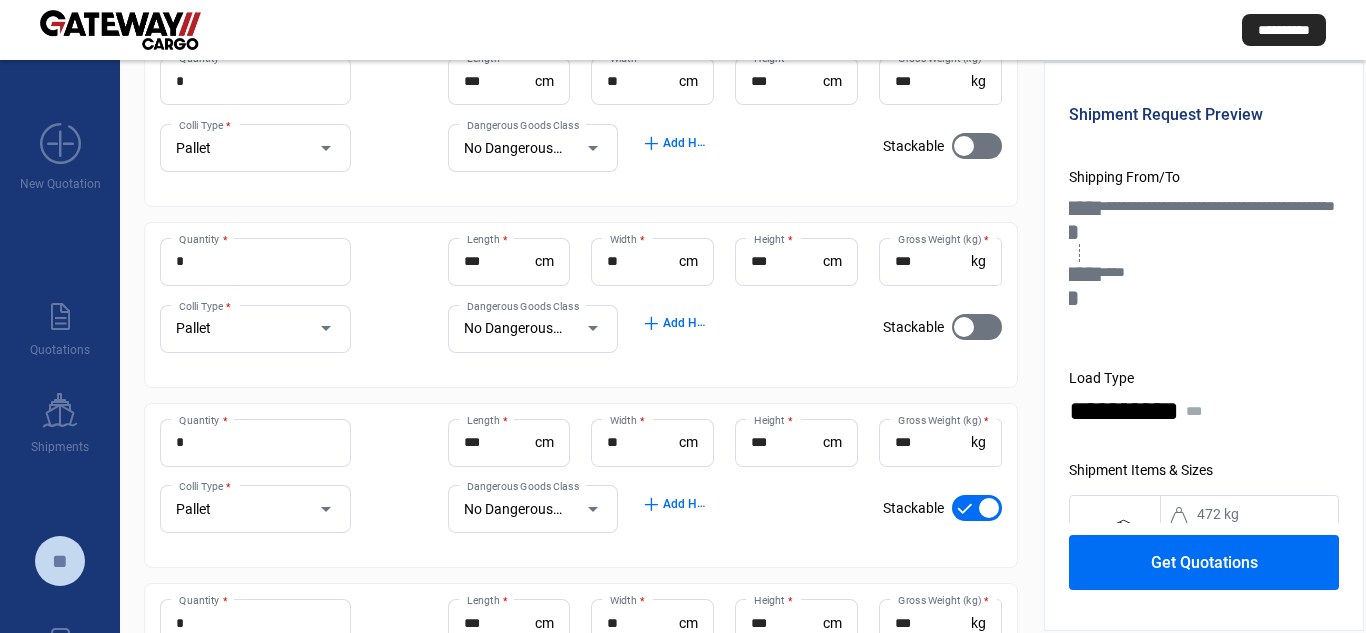 click at bounding box center (977, 508) 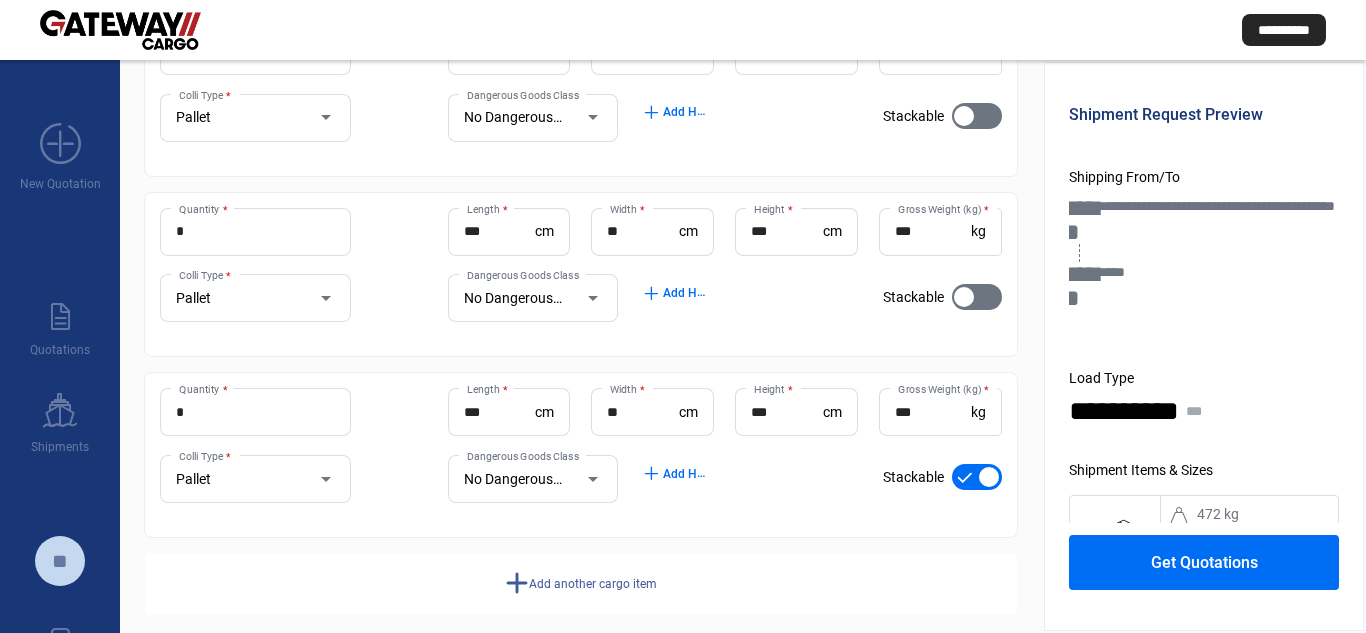 scroll, scrollTop: 733, scrollLeft: 0, axis: vertical 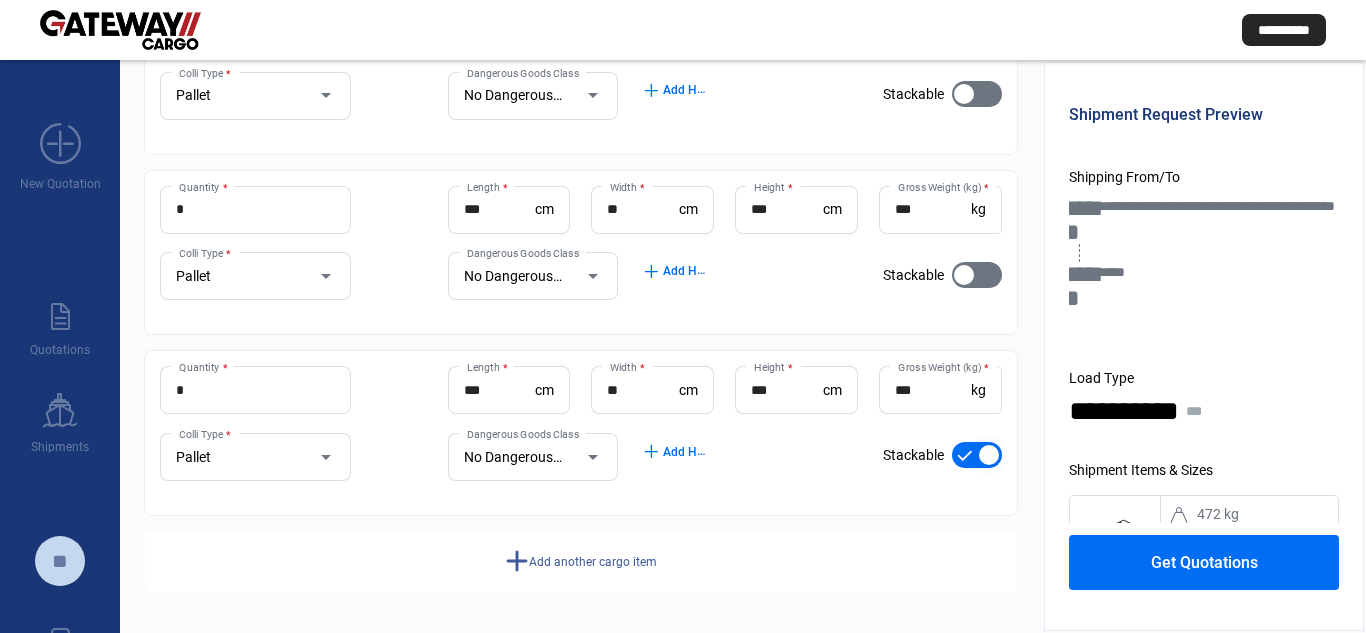 click at bounding box center [977, 455] 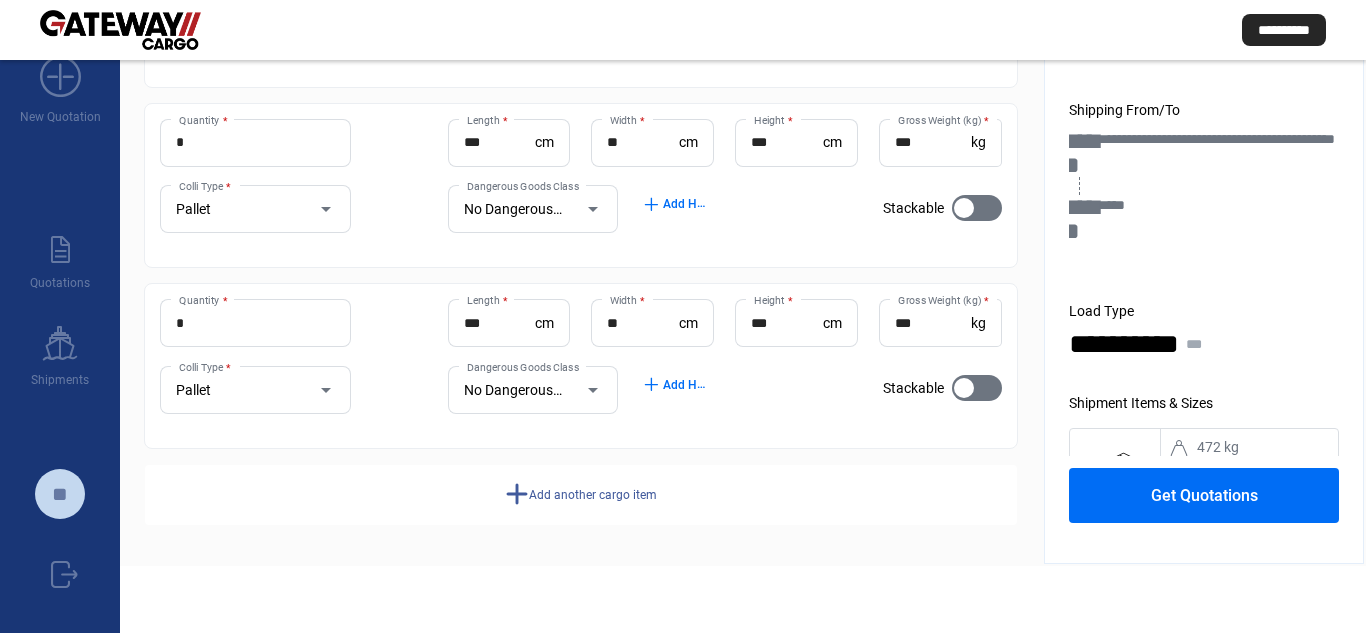 scroll, scrollTop: 100, scrollLeft: 0, axis: vertical 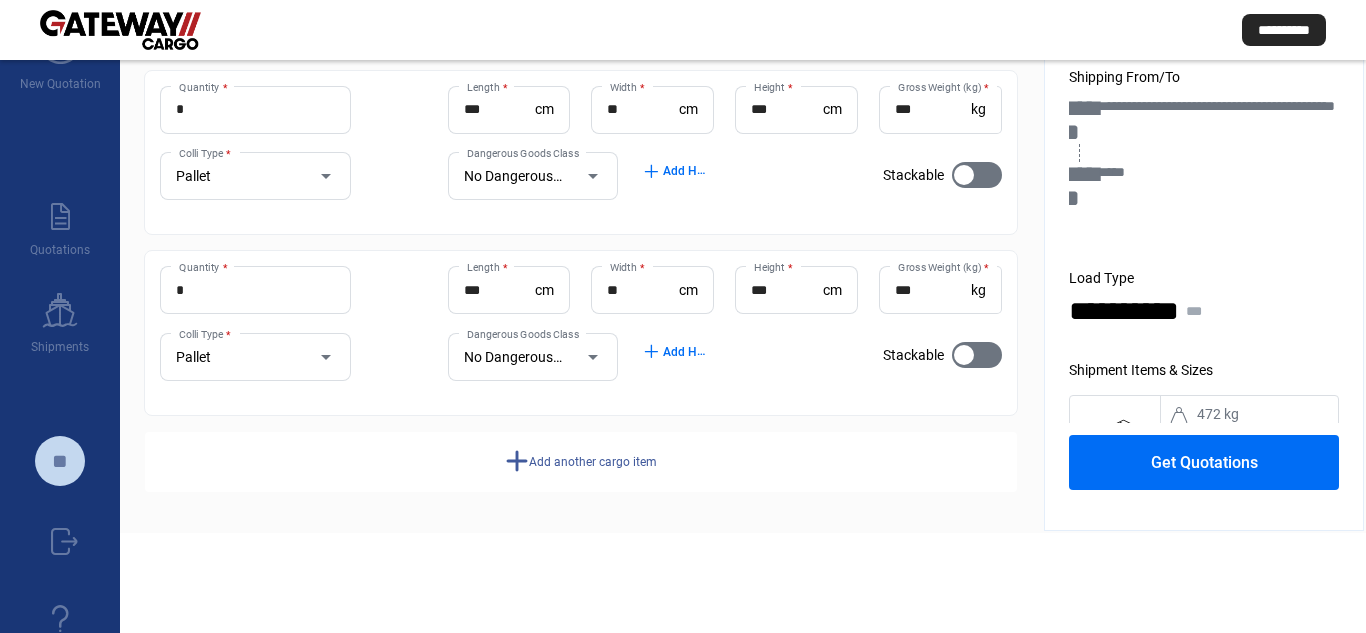 click on "Get Quotations" 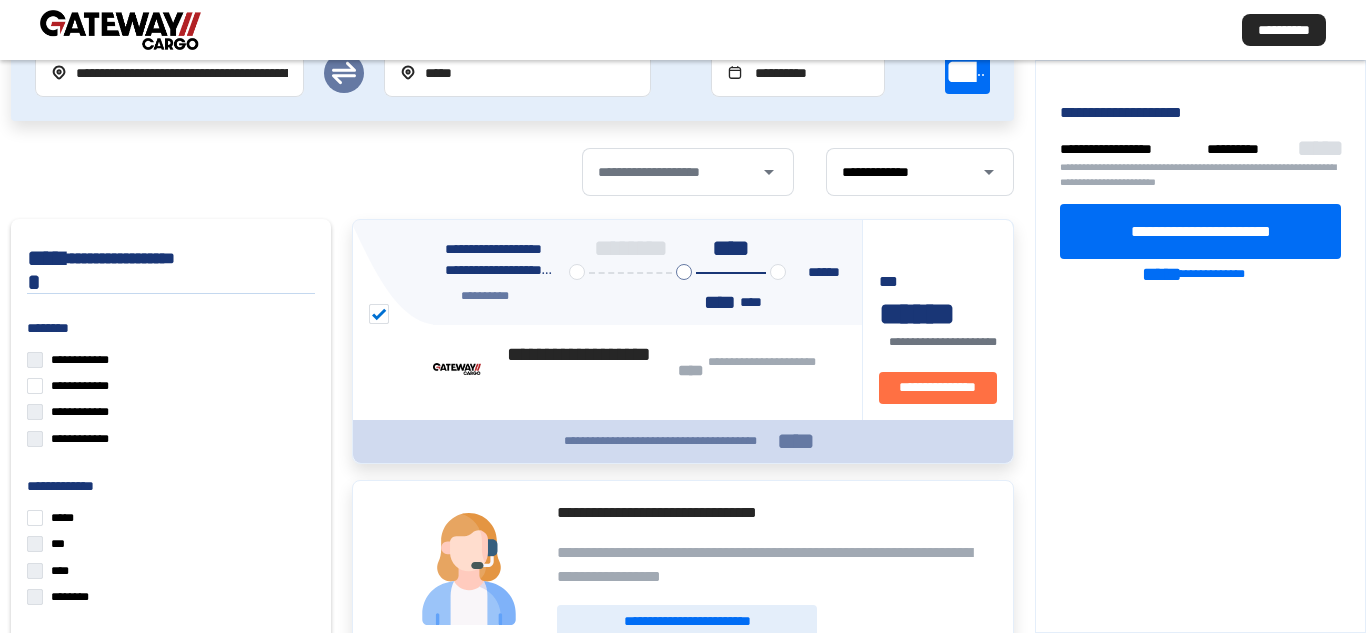 click on "****" 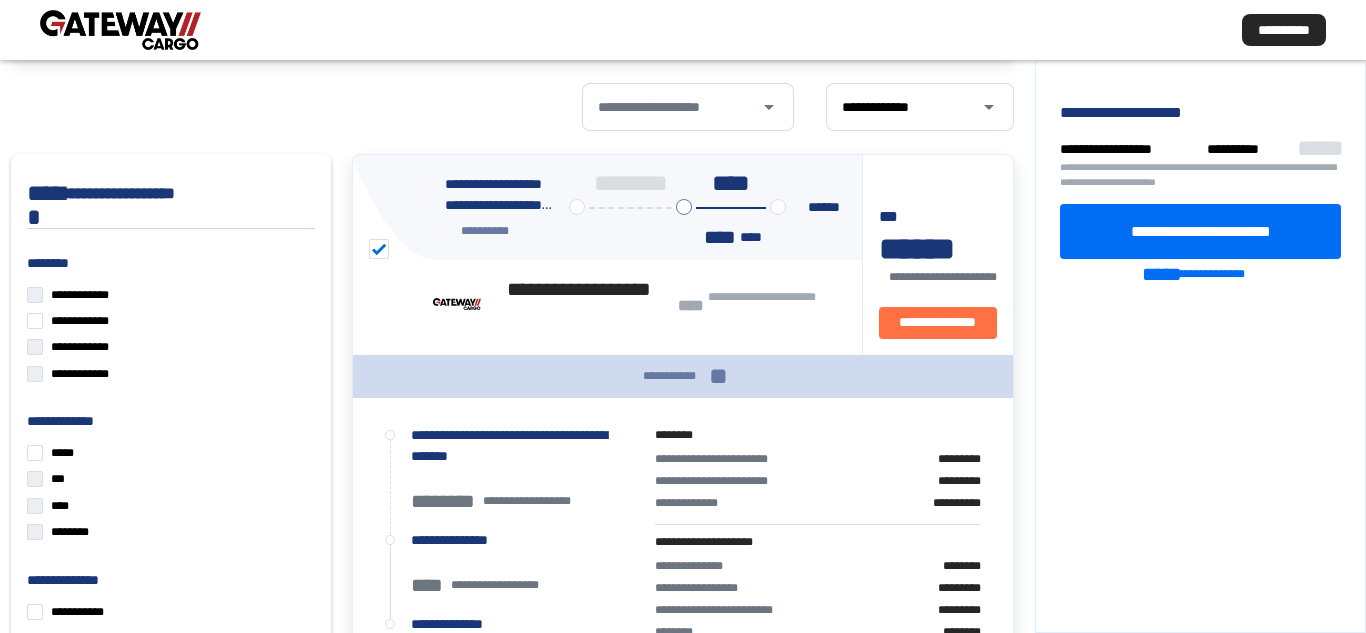 scroll, scrollTop: 200, scrollLeft: 0, axis: vertical 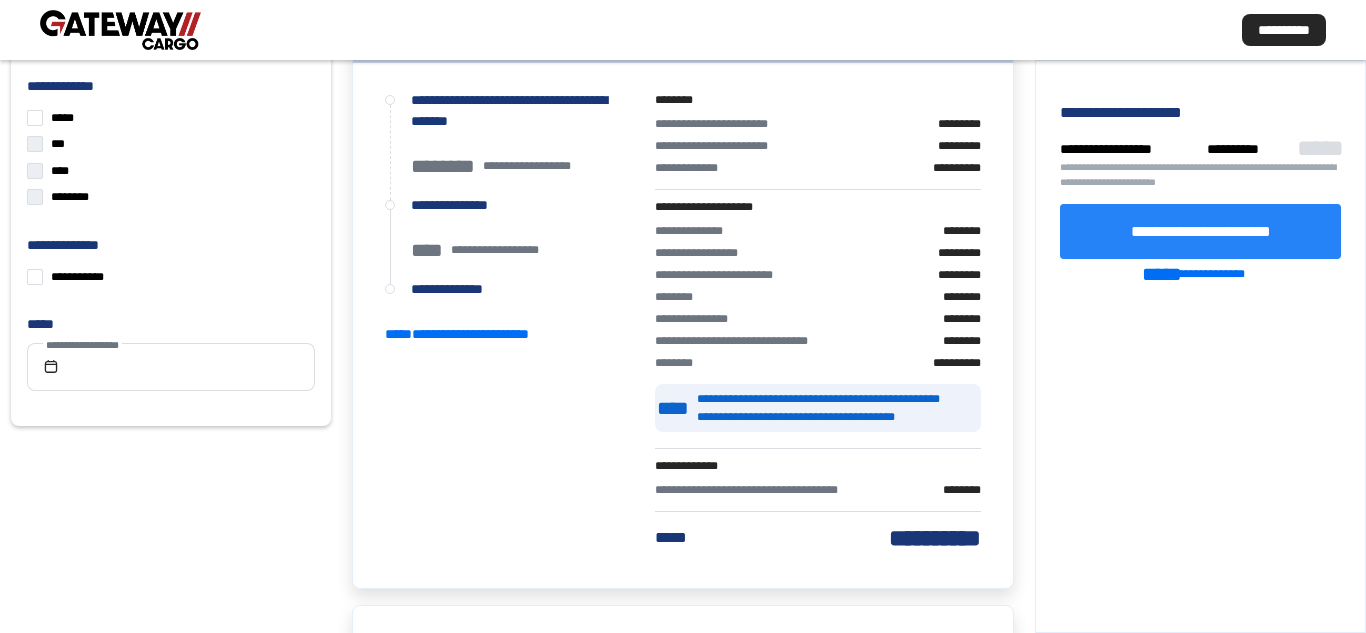 click on "**********" 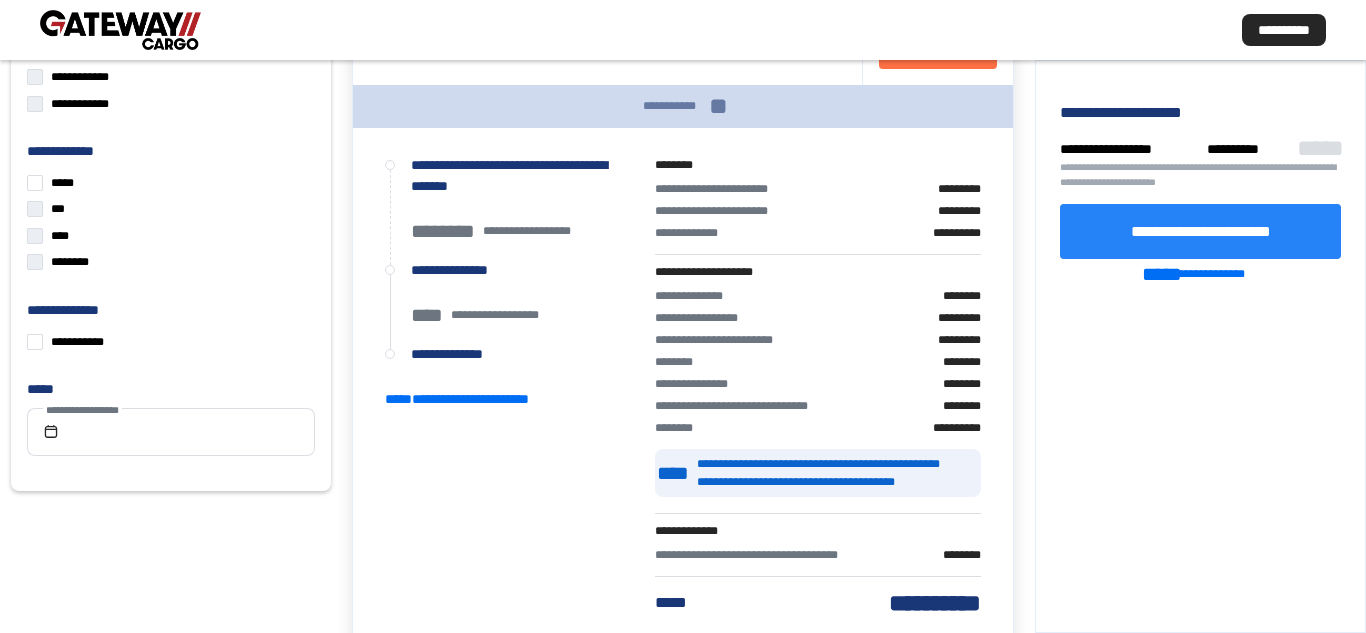scroll, scrollTop: 400, scrollLeft: 0, axis: vertical 